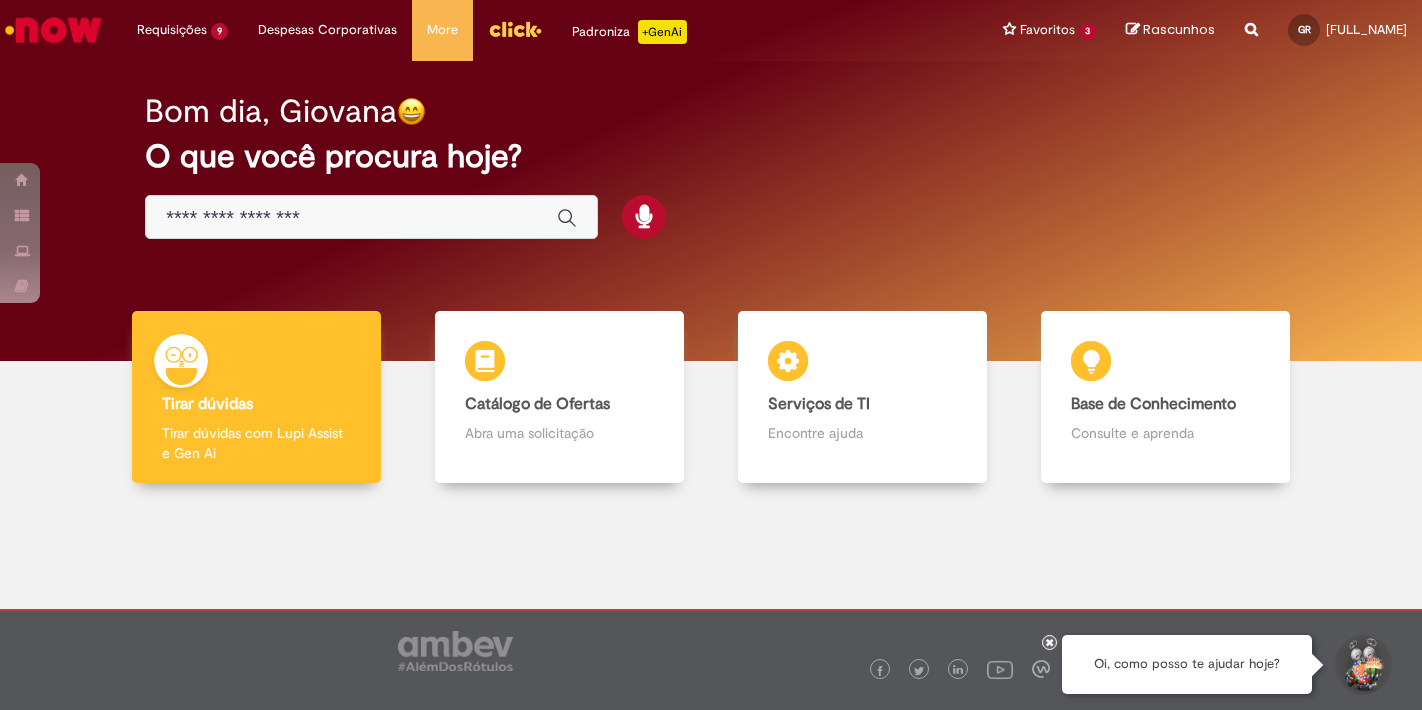 scroll, scrollTop: 0, scrollLeft: 0, axis: both 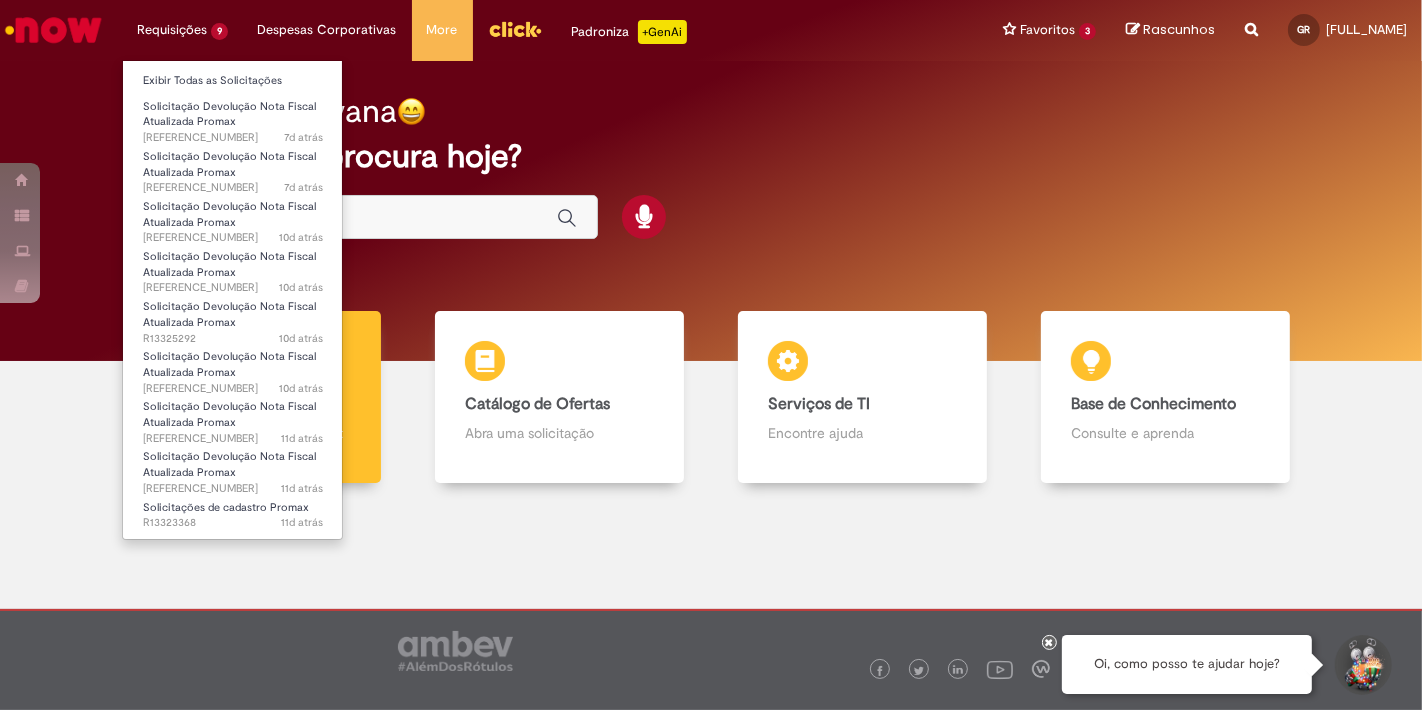 click on "Requisições   9
Exibir Todas as Solicitações
Solicitação Devolução Nota Fiscal Atualizada Promax
7d atrás 7 dias atrás  [REFERENCE_NUMBER]
Solicitação Devolução Nota Fiscal Atualizada Promax
7d atrás 7 dias atrás  [REFERENCE_NUMBER]
Solicitação Devolução Nota Fiscal Atualizada Promax
10d atrás 10 dias atrás  [REFERENCE_NUMBER]
Solicitação Devolução Nota Fiscal Atualizada Promax
10d atrás 10 dias atrás  [REFERENCE_NUMBER]
Solicitação Devolução Nota Fiscal Atualizada Promax
10d atrás 10 dias atrás  [REFERENCE_NUMBER]
Solicitação Devolução Nota Fiscal Atualizada Promax
10d atrás 10 dias atrás  [REFERENCE_NUMBER]
Solicitação Devolução Nota Fiscal Atualizada Promax
11d atrás 11 dias atrás  [REFERENCE_NUMBER]
Solicitação Devolução Nota Fiscal Atualizada Promax
11d atrás 11 dias atrás  [REFERENCE_NUMBER]" at bounding box center [182, 30] 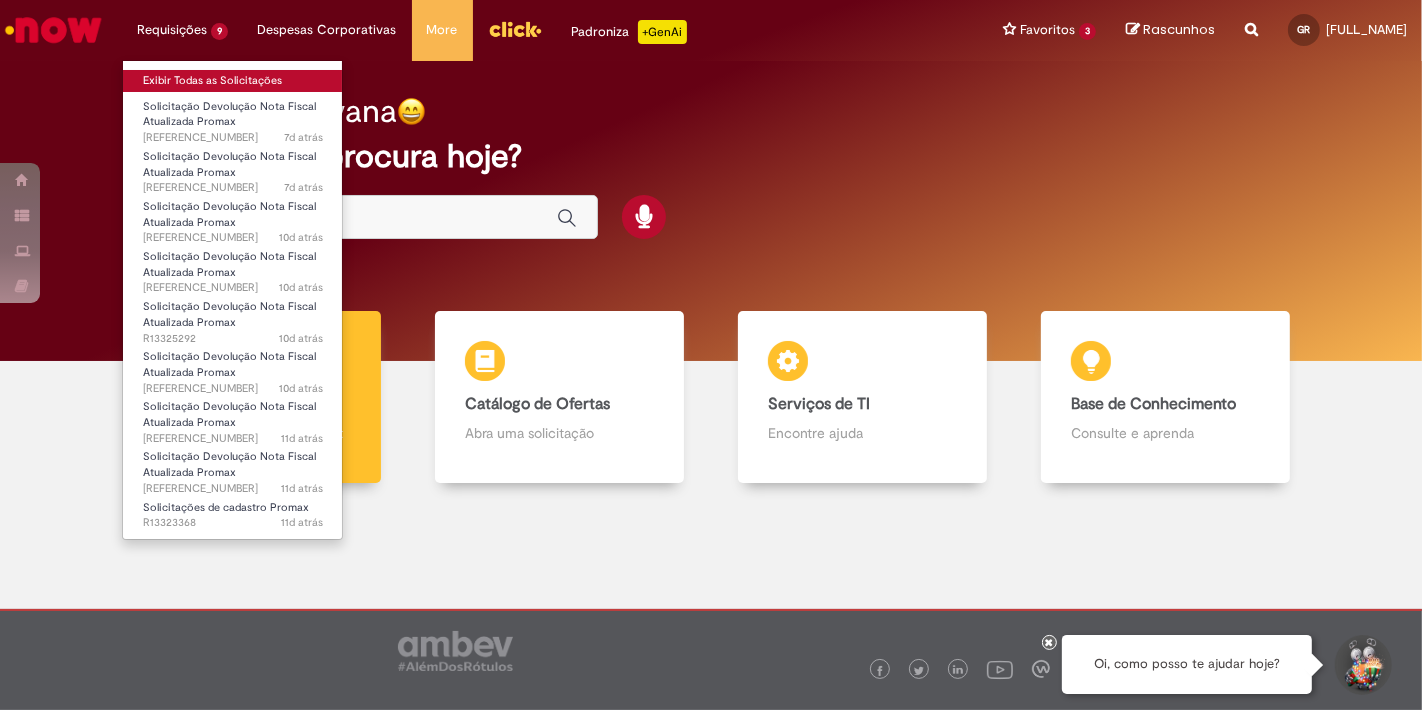 click on "Exibir Todas as Solicitações" at bounding box center (233, 81) 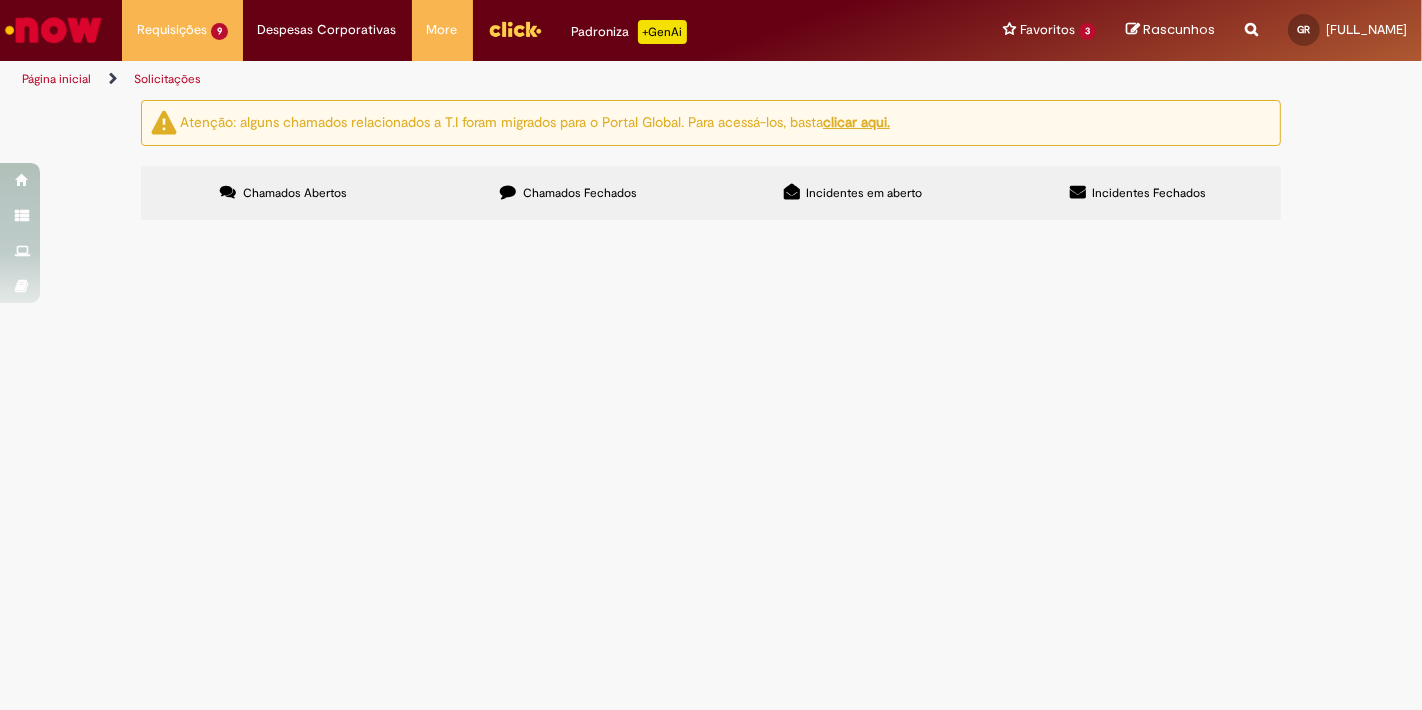 scroll, scrollTop: 52, scrollLeft: 0, axis: vertical 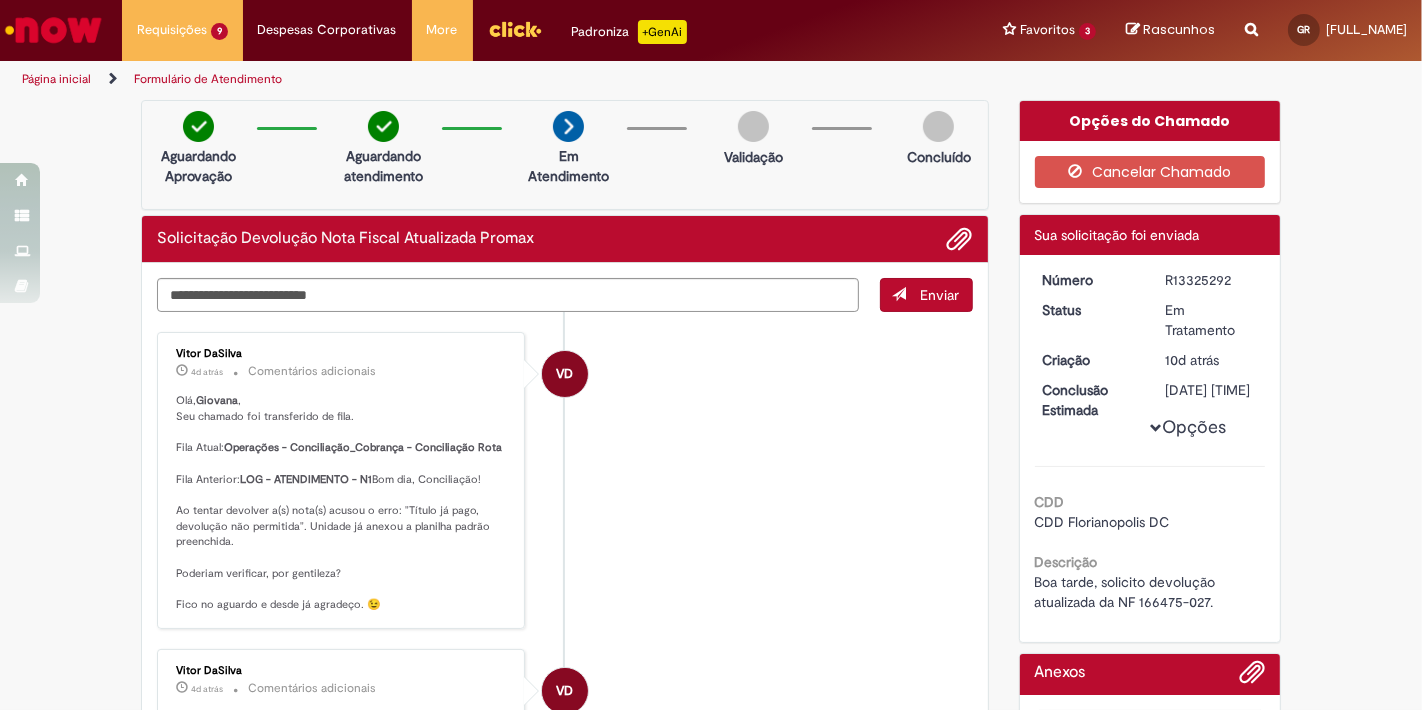 click on "Olá, [NAME] ,  Seu chamado foi transferido de fila. Fila Atual:  Operações - Conciliação_Cobrança - Conciliação Rota Fila Anterior:  LOG - ATENDIMENTO - N1
Bom dia, Conciliação!
Ao tentar devolver a(s) nota(s) acusou o erro: "Título já pago, devolução não permitida". Unidade já anexou a planilha padrão preenchida.
Poderiam verificar, por gentileza?
Fico no aguardo e desde já agradeço. 😉" at bounding box center (342, 503) 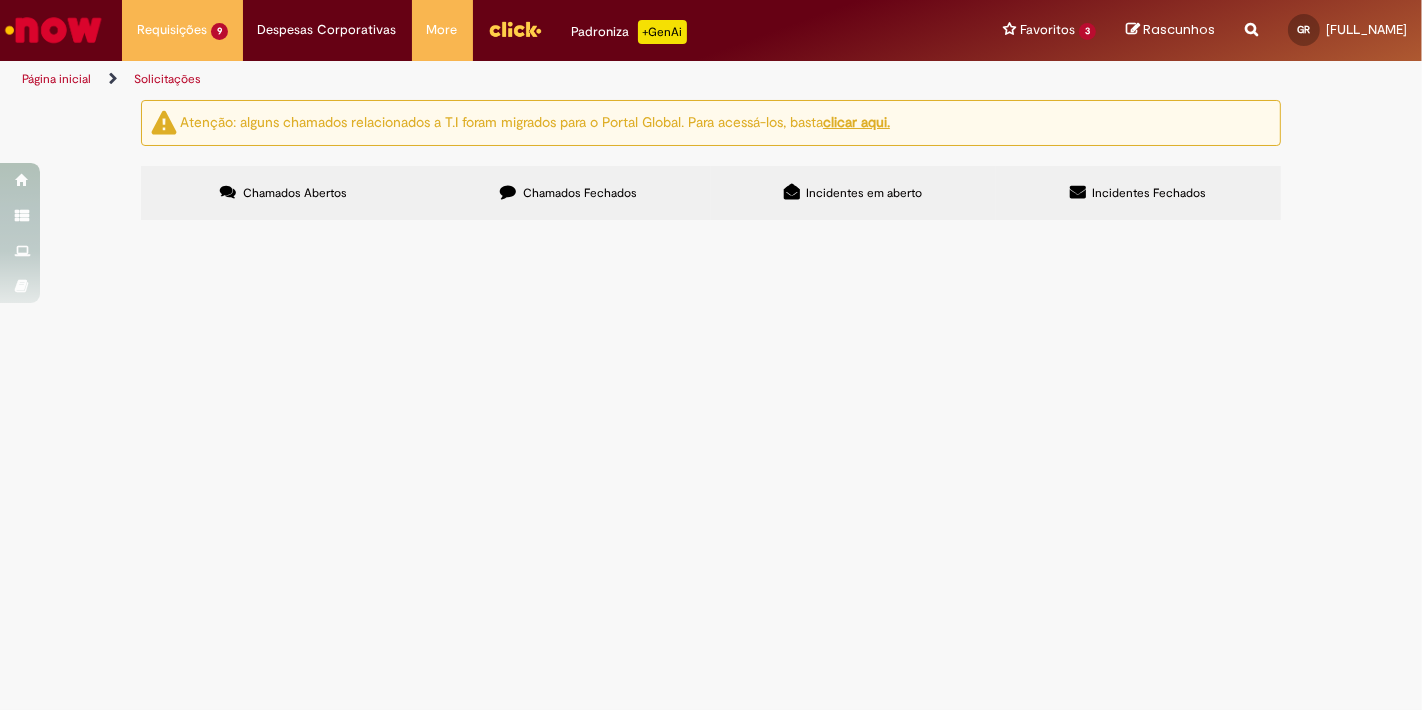 click on "Bom dia, solicito devolução atualizada da NF [NF_NUMBER]" at bounding box center (0, 0) 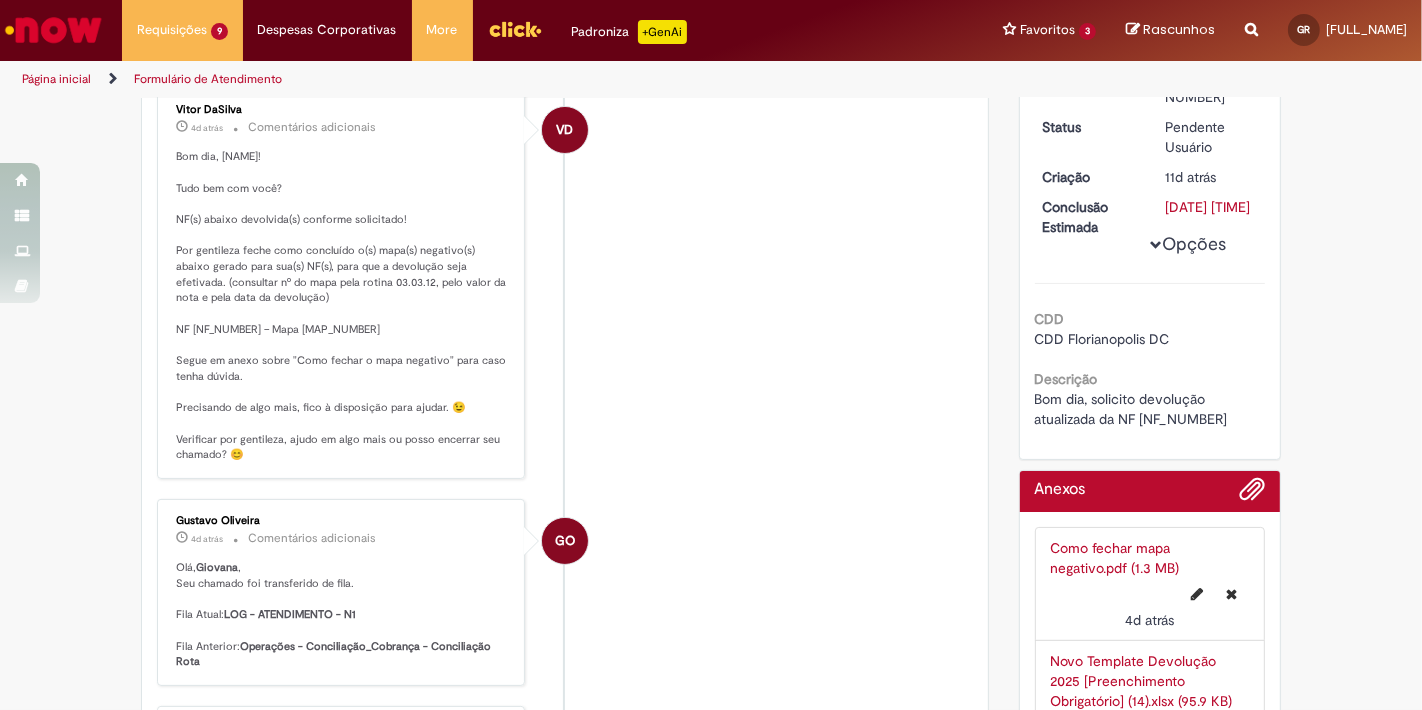 click on "VD" at bounding box center (565, 308) 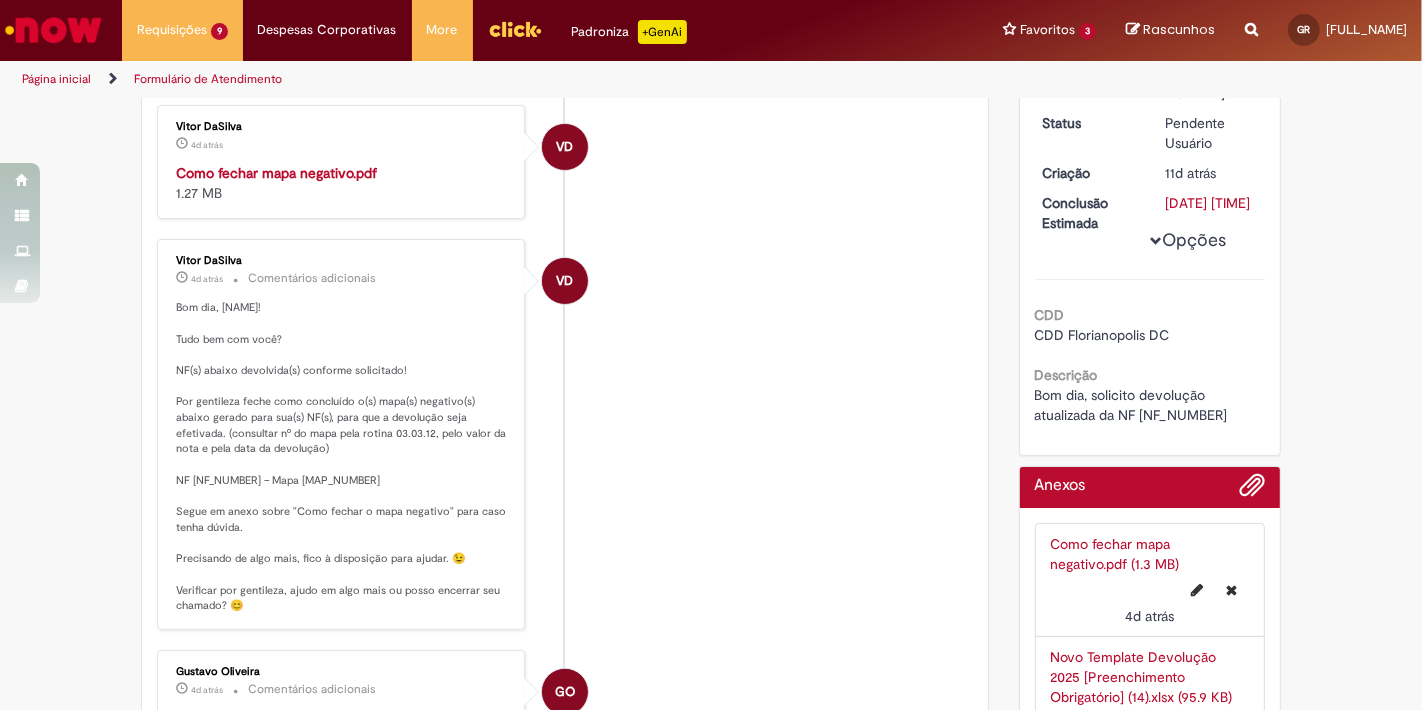 scroll, scrollTop: 256, scrollLeft: 0, axis: vertical 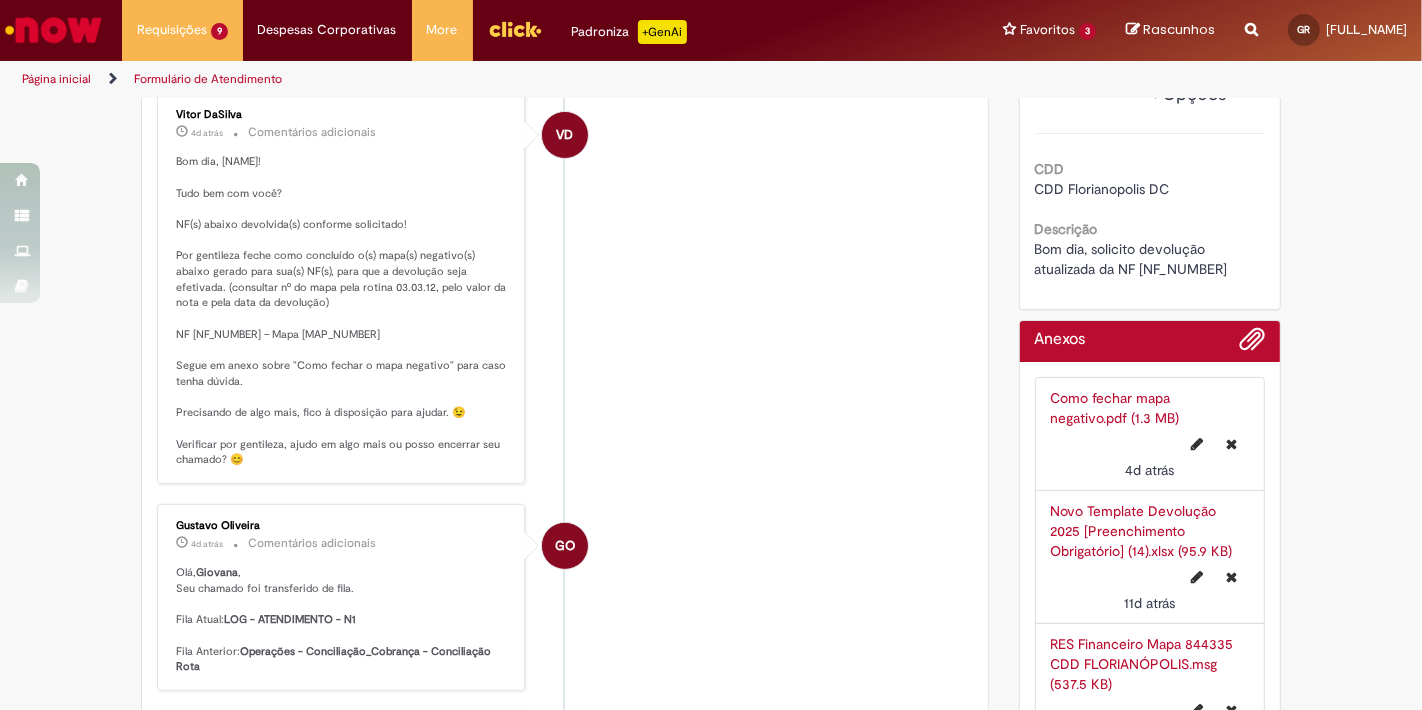 click on "Bom dia, [NAME]!
Tudo bem com você?
NF(s) abaixo devolvida(s) conforme solicitado!
Por gentileza feche como concluído o(s) mapa(s) negativo(s) abaixo gerado para sua(s) NF(s), para que a devolução seja efetivada. (consultar nº do mapa pela rotina 03.03.12, pelo valor da nota e pela data da devolução)
NF [NF_NUMBER] – Mapa [MAP_NUMBER]
Segue em anexo sobre "Como fechar o mapa negativo" para caso tenha dúvida.
Precisando de algo mais, fico à disposição para ajudar. 😉
Verificar por gentileza, ajudo em algo mais ou posso encerrar seu chamado? 😊" at bounding box center (342, 311) 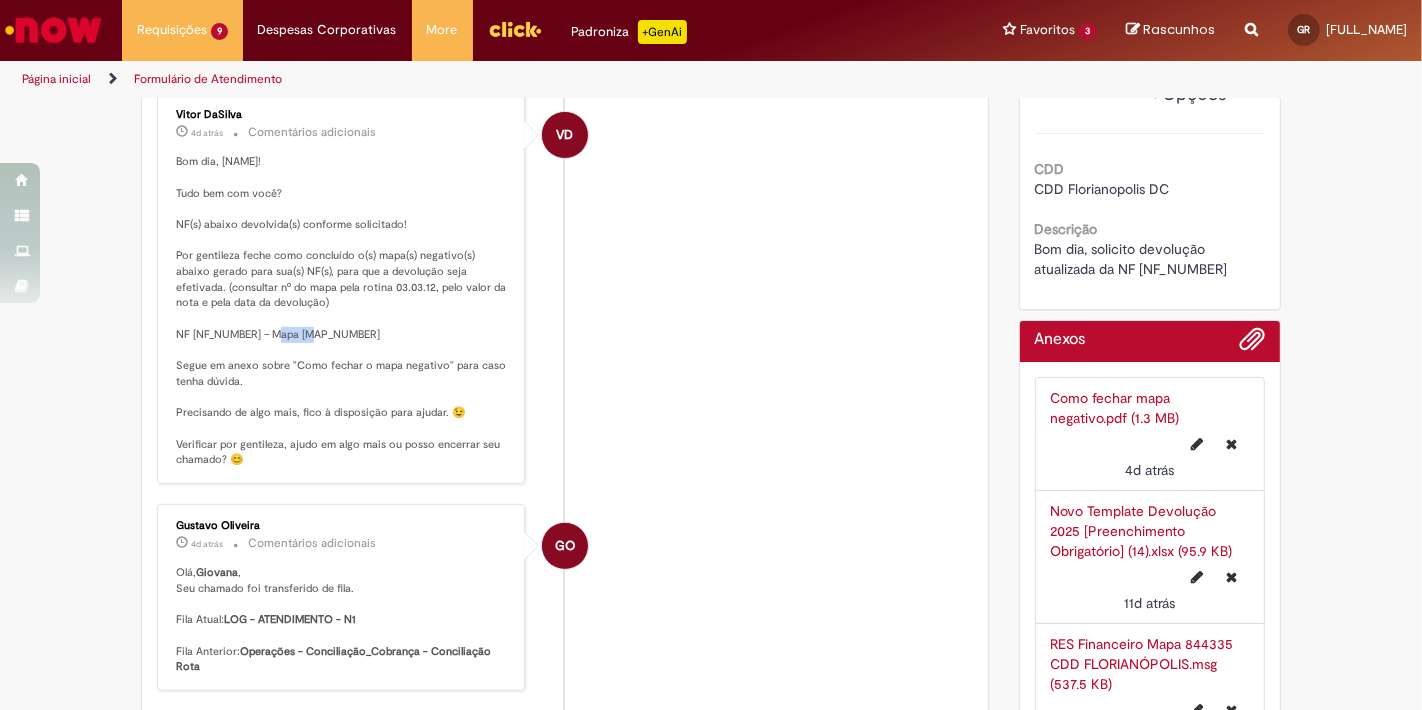 click on "Bom dia, [NAME]!
Tudo bem com você?
NF(s) abaixo devolvida(s) conforme solicitado!
Por gentileza feche como concluído o(s) mapa(s) negativo(s) abaixo gerado para sua(s) NF(s), para que a devolução seja efetivada. (consultar nº do mapa pela rotina 03.03.12, pelo valor da nota e pela data da devolução)
NF [NF_NUMBER] – Mapa [MAP_NUMBER]
Segue em anexo sobre "Como fechar o mapa negativo" para caso tenha dúvida.
Precisando de algo mais, fico à disposição para ajudar. 😉
Verificar por gentileza, ajudo em algo mais ou posso encerrar seu chamado? 😊" at bounding box center (342, 311) 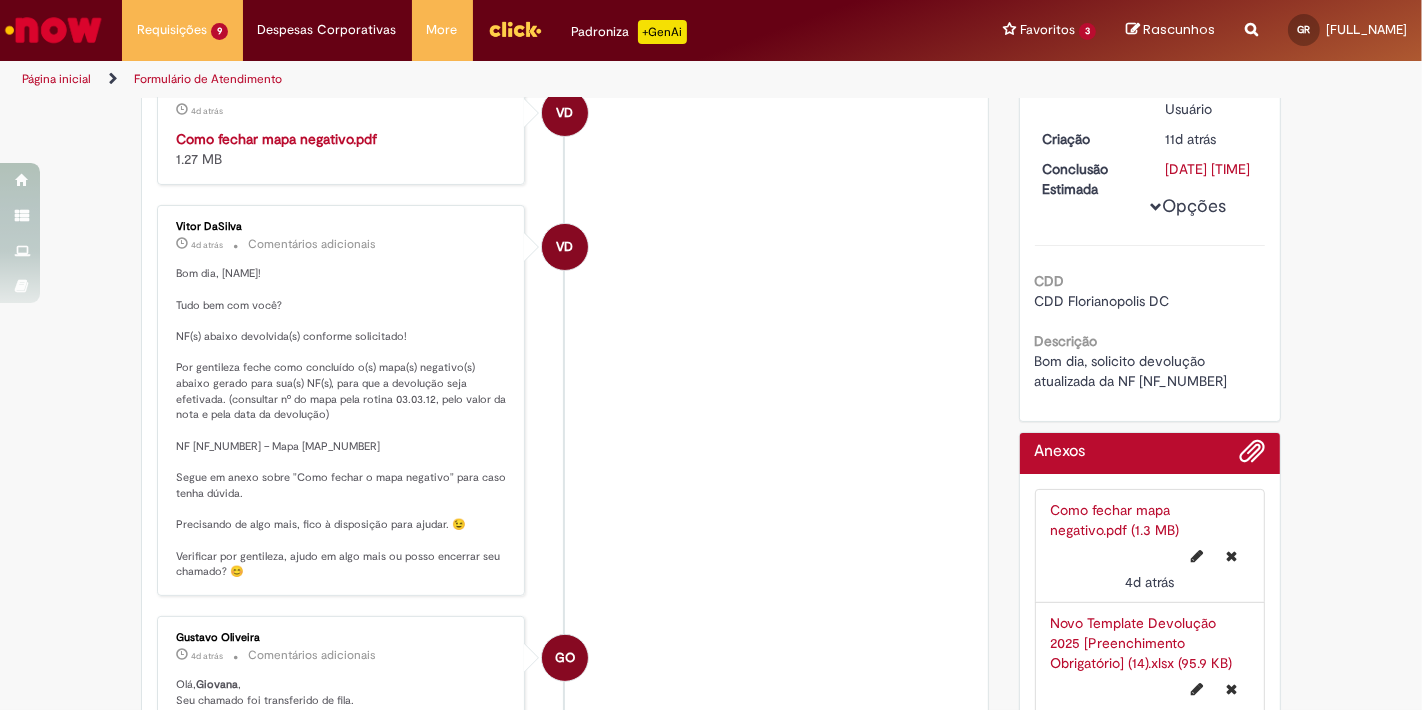 scroll, scrollTop: 290, scrollLeft: 0, axis: vertical 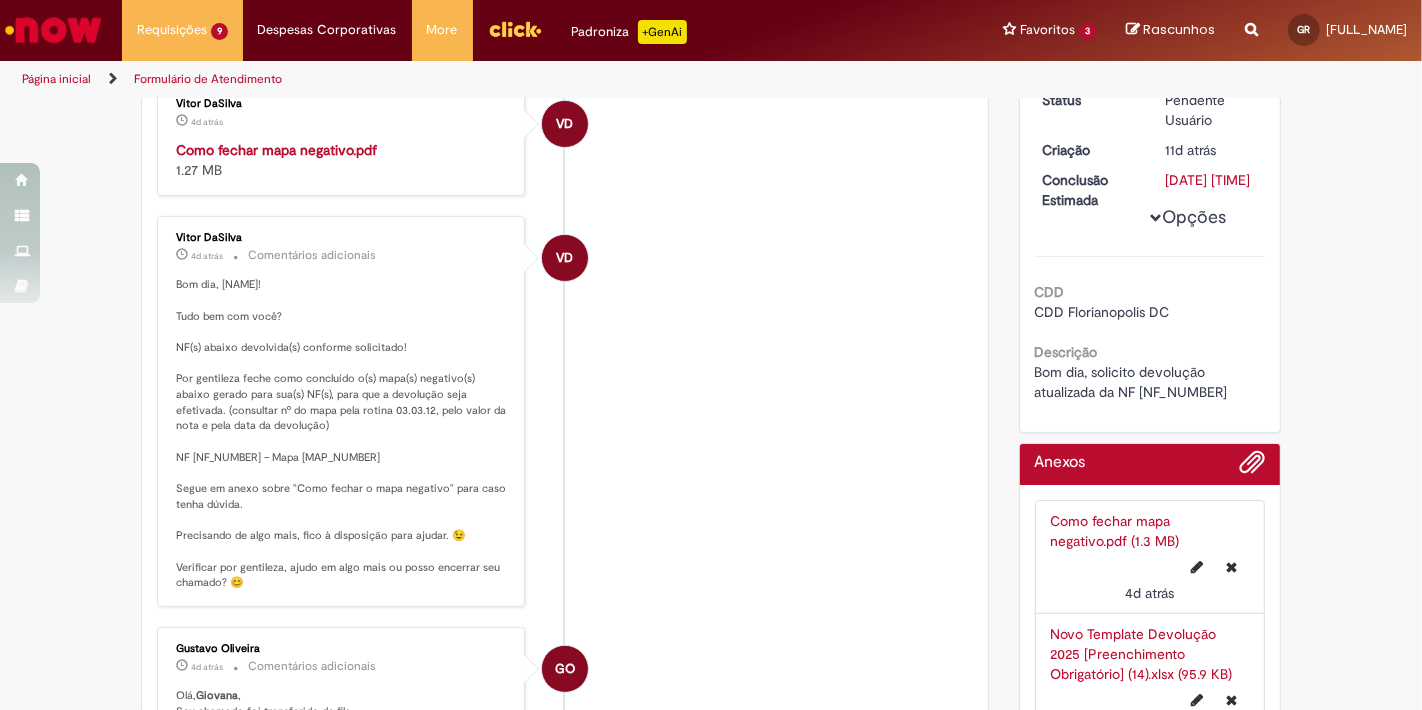 click on "Bom dia, [NAME]!
Tudo bem com você?
NF(s) abaixo devolvida(s) conforme solicitado!
Por gentileza feche como concluído o(s) mapa(s) negativo(s) abaixo gerado para sua(s) NF(s), para que a devolução seja efetivada. (consultar nº do mapa pela rotina 03.03.12, pelo valor da nota e pela data da devolução)
NF 174728 – Mapa 850086
Segue em anexo sobre "Como fechar o mapa negativo" para caso tenha dúvida.
Precisando de algo mais, fico à disposição para ajudar. 😉
Verificar por gentileza, ajudo em algo mais ou posso encerrar seu chamado? 😊" at bounding box center (565, 411) 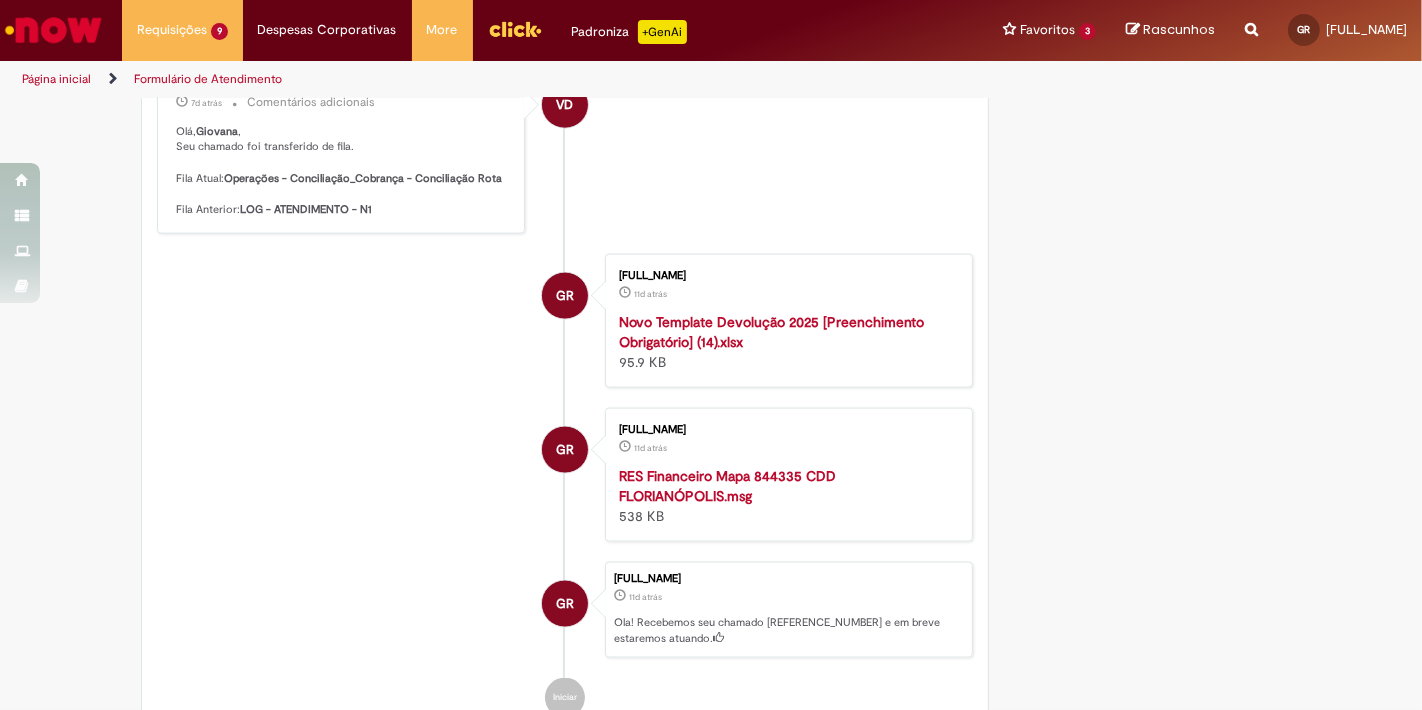 scroll, scrollTop: 2448, scrollLeft: 0, axis: vertical 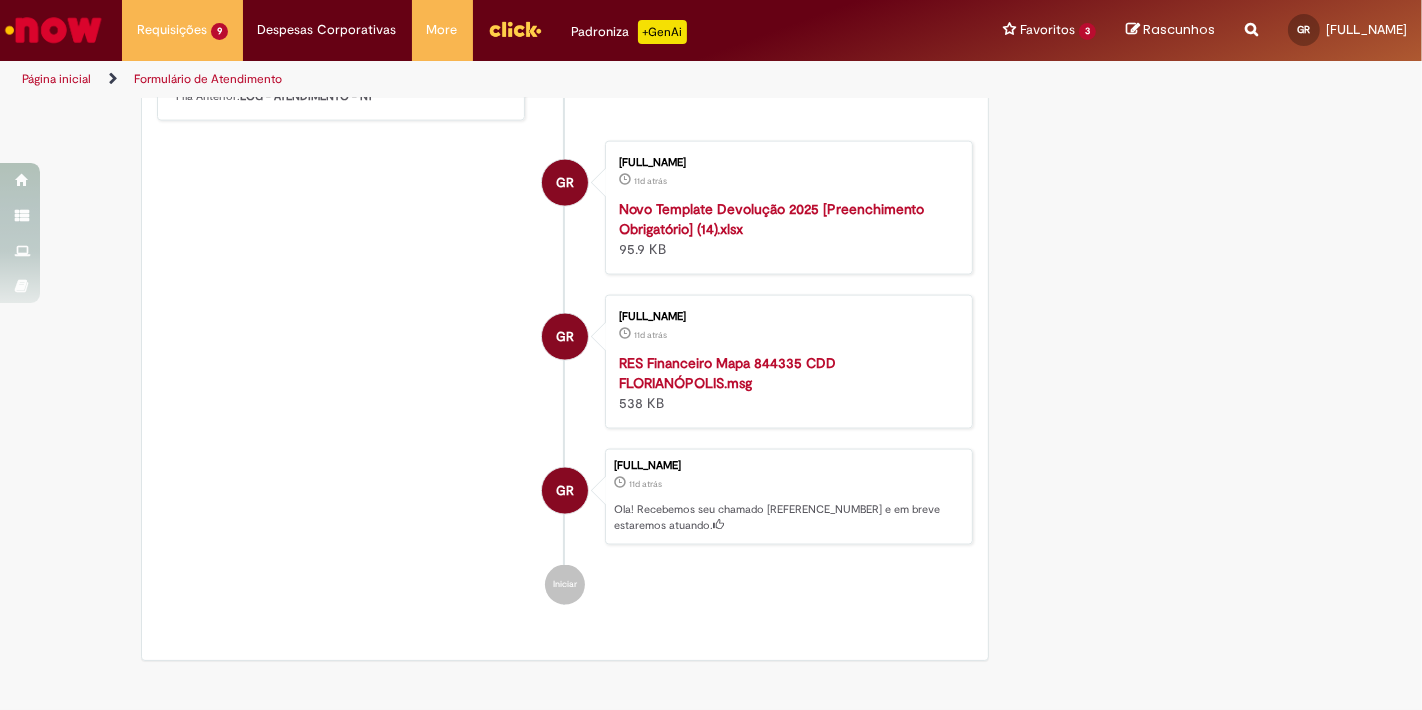 click on "[FULL_NAME]
11d atrás 11 dias atrás
Novo Template Devolução 2025 [Preenchimento Obrigatório] (14).xlsx  95.9 KB" at bounding box center (789, 208) 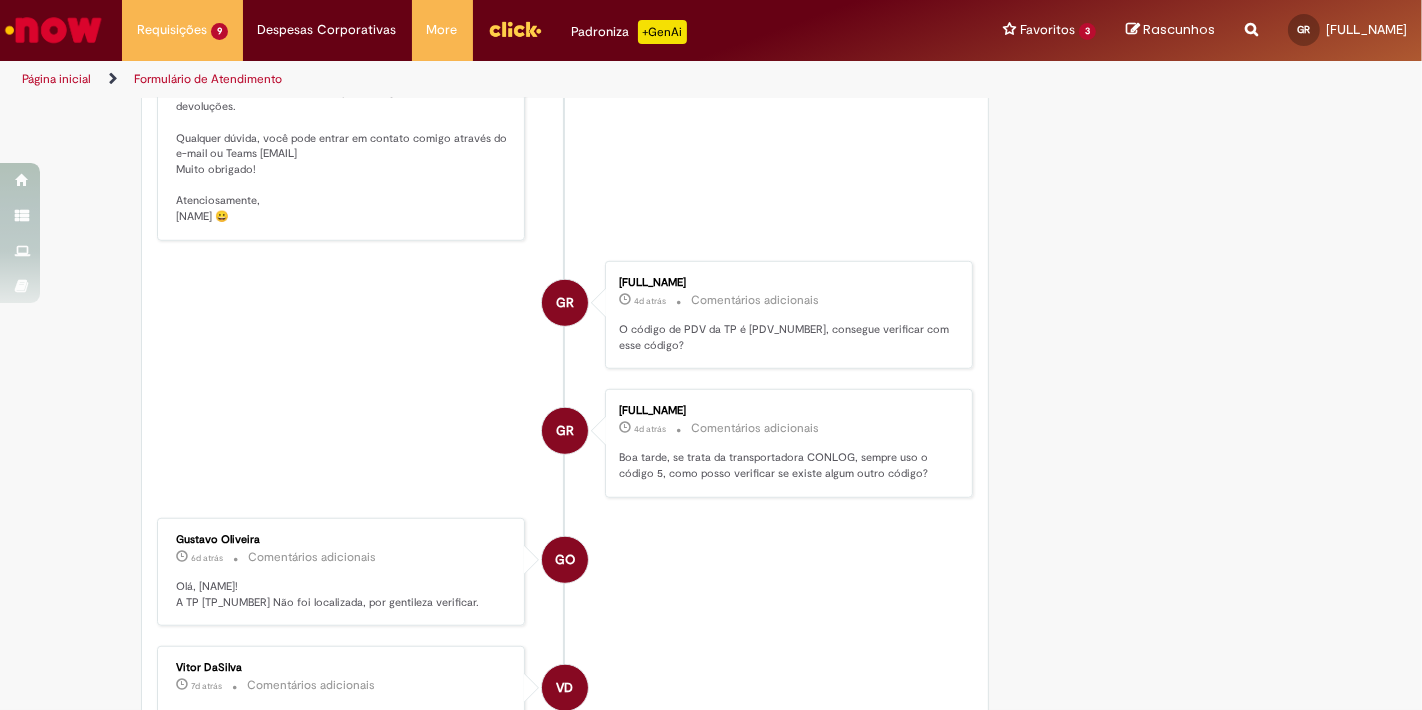 scroll, scrollTop: 1078, scrollLeft: 0, axis: vertical 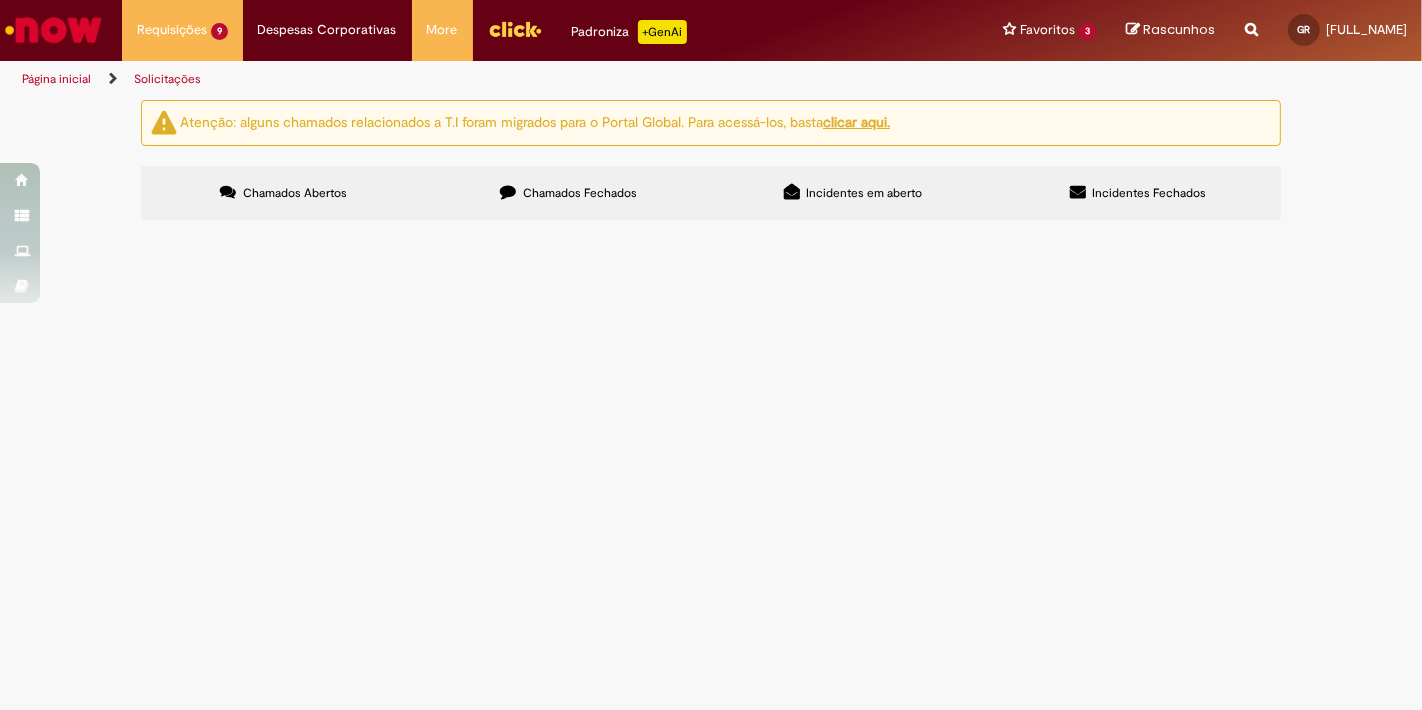 click on "Bom dia, solicito devolução atualizada da NF [NF_NUMBER]" at bounding box center (0, 0) 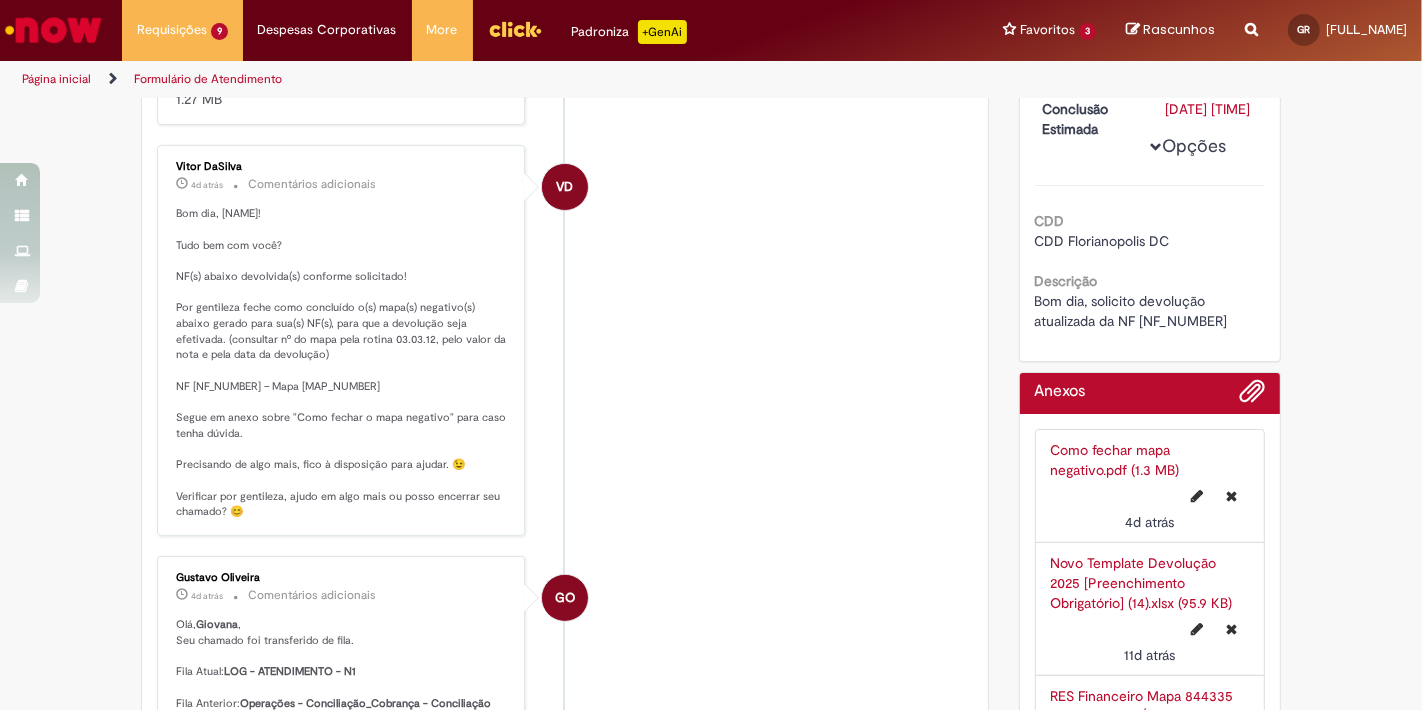 scroll, scrollTop: 483, scrollLeft: 0, axis: vertical 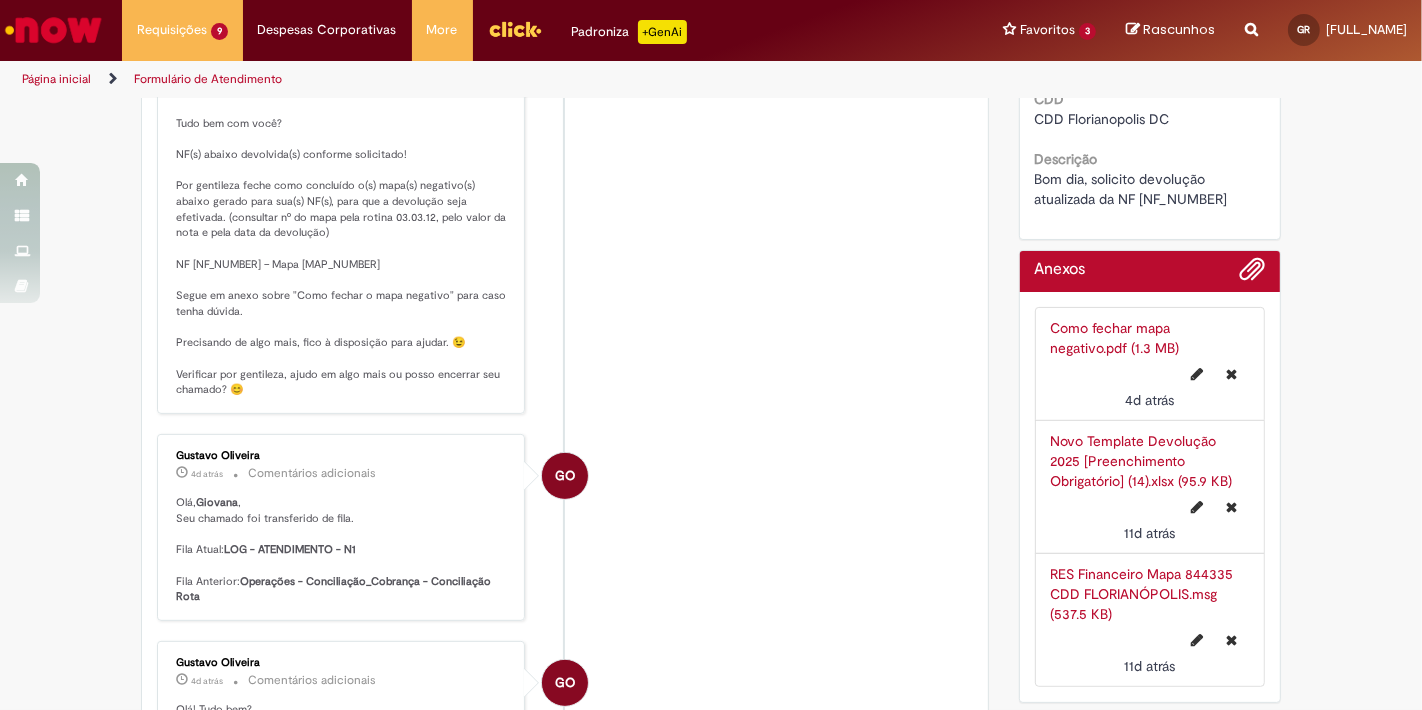 click on "Bom dia, [NAME]!
Tudo bem com você?
NF(s) abaixo devolvida(s) conforme solicitado!
Por gentileza feche como concluído o(s) mapa(s) negativo(s) abaixo gerado para sua(s) NF(s), para que a devolução seja efetivada. (consultar nº do mapa pela rotina 03.03.12, pelo valor da nota e pela data da devolução)
NF [NF_NUMBER] – Mapa [MAP_NUMBER]
Segue em anexo sobre "Como fechar o mapa negativo" para caso tenha dúvida.
Precisando de algo mais, fico à disposição para ajudar. 😉
Verificar por gentileza, ajudo em algo mais ou posso encerrar seu chamado? 😊" at bounding box center (342, 241) 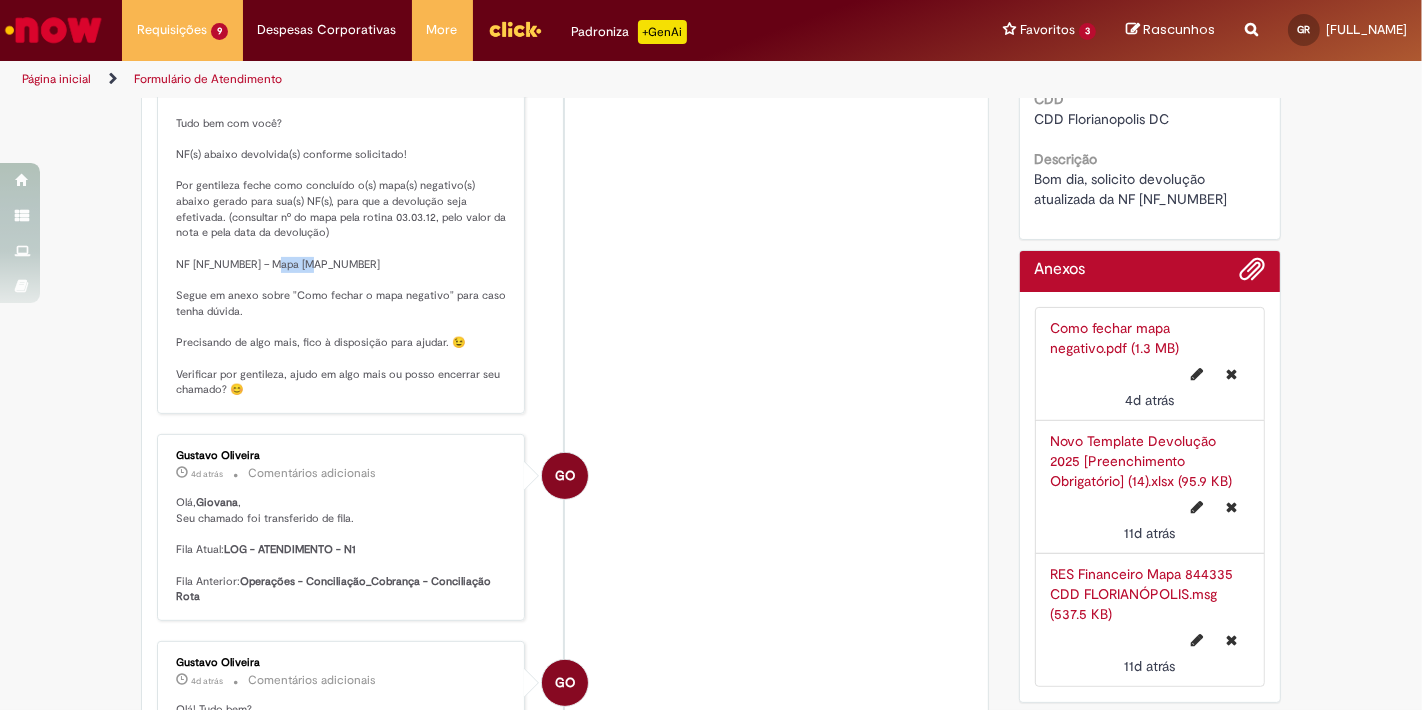 copy on "850086" 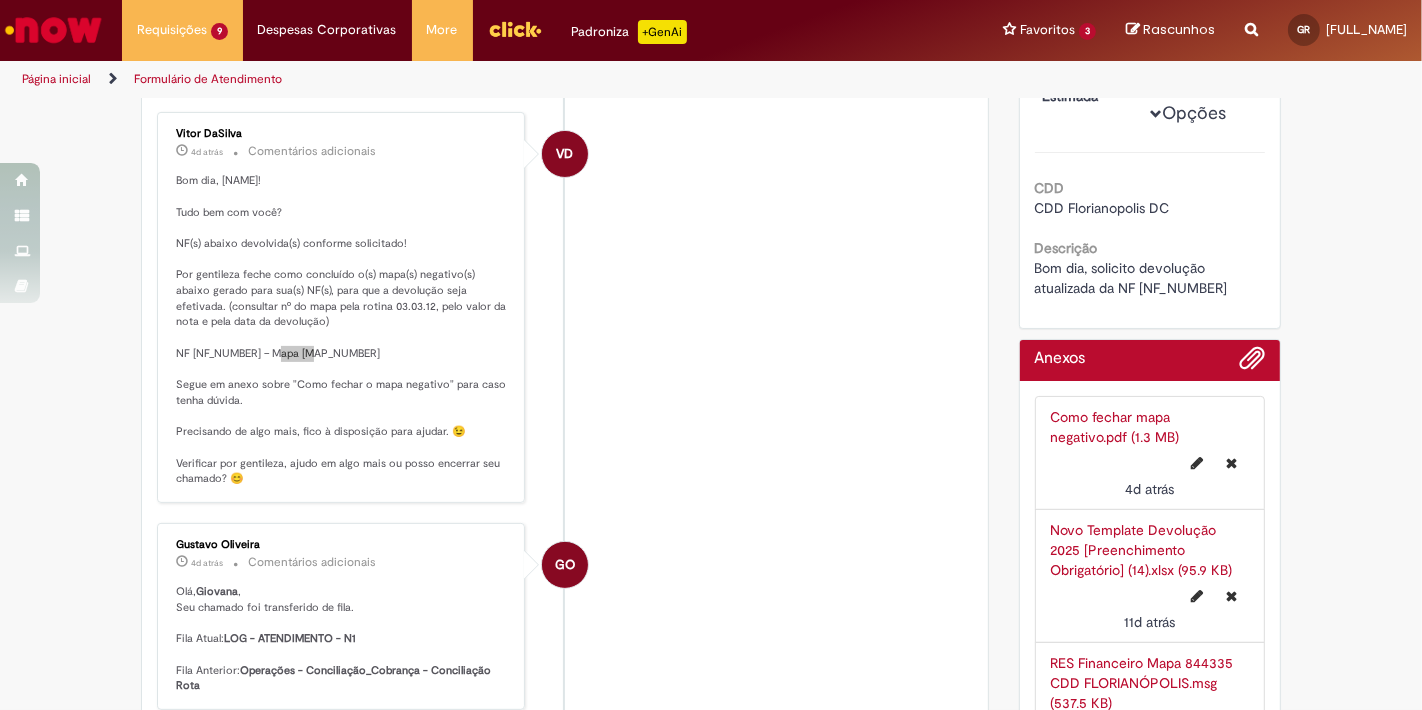 scroll, scrollTop: 377, scrollLeft: 0, axis: vertical 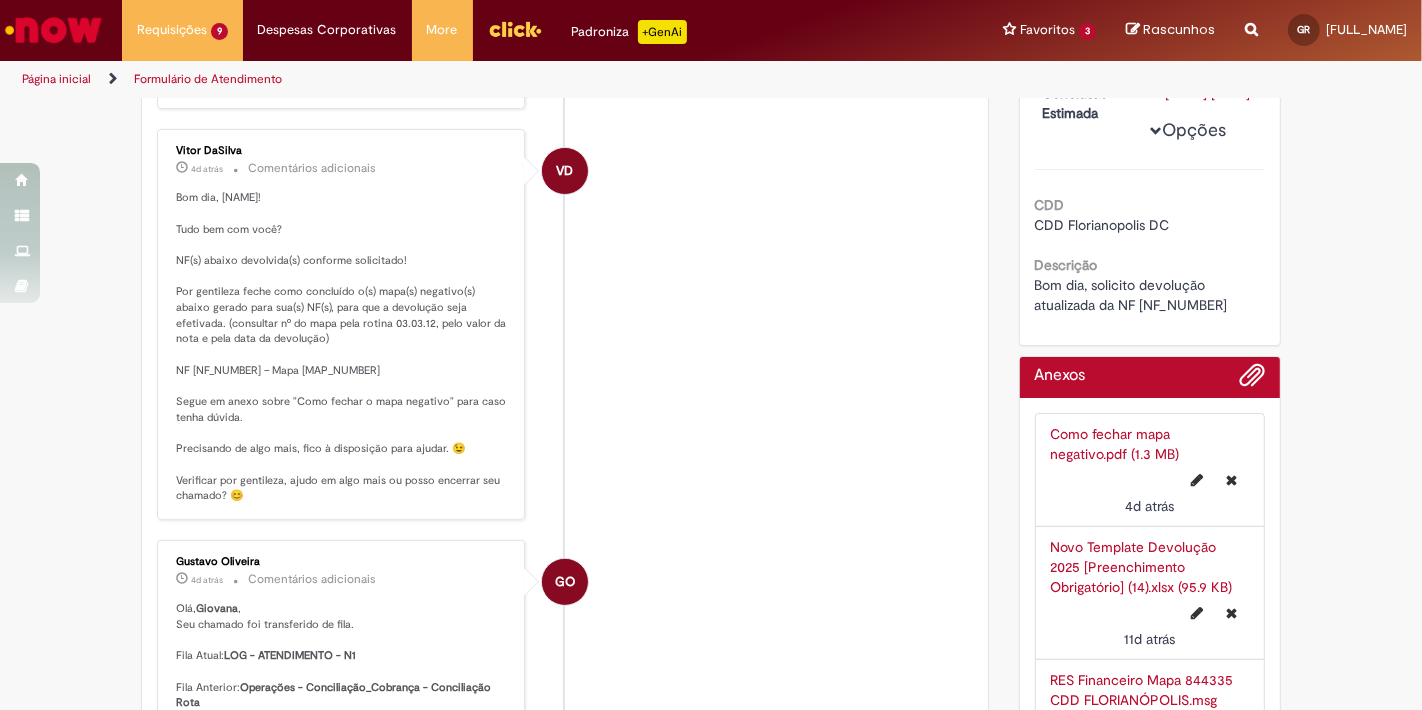 click on "GO
[FIRST] [LAST]
4d atrás 4 dias atrás     Comentários adicionais
Olá, [NAME] ,  Seu chamado foi transferido de fila. Fila Atual:  LOG - ATENDIMENTO - N1 Fila Anterior:  Operações - Conciliação_Cobrança - Conciliação Rota" at bounding box center [565, 633] 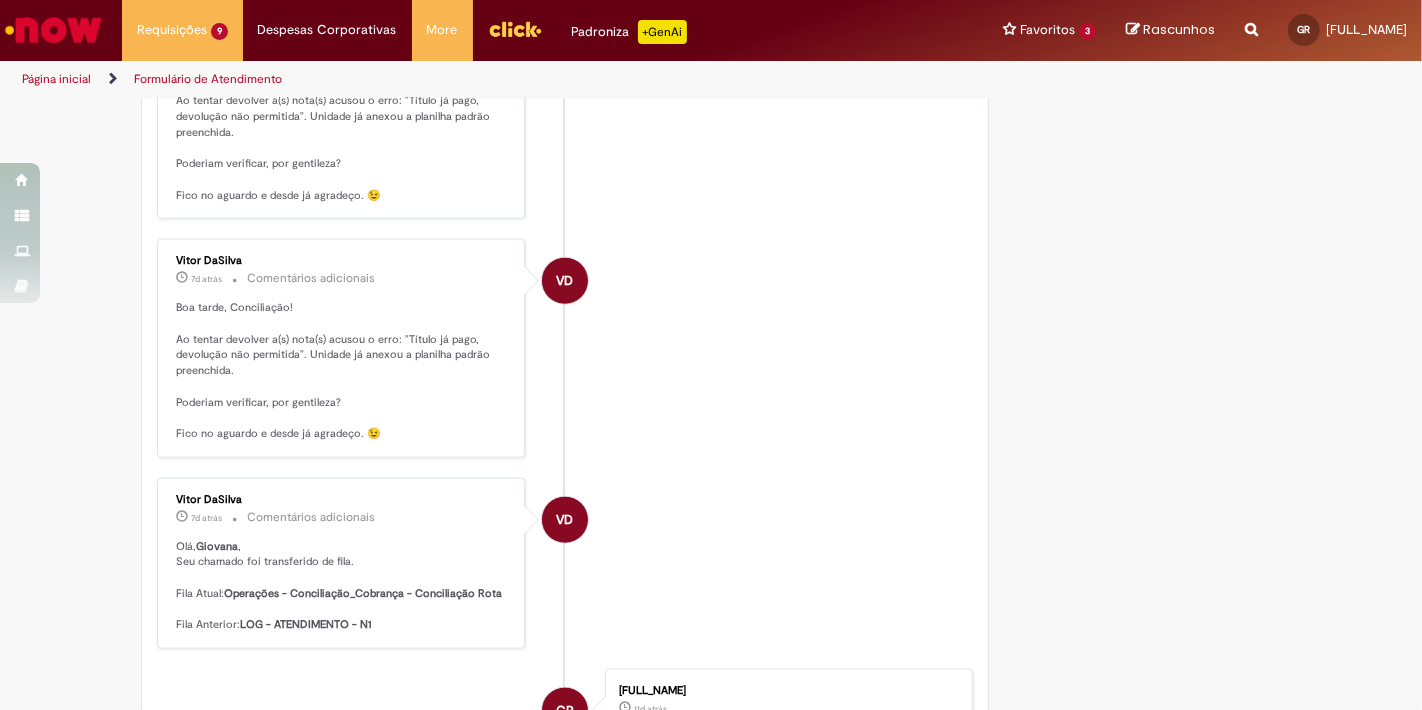 scroll, scrollTop: 2022, scrollLeft: 0, axis: vertical 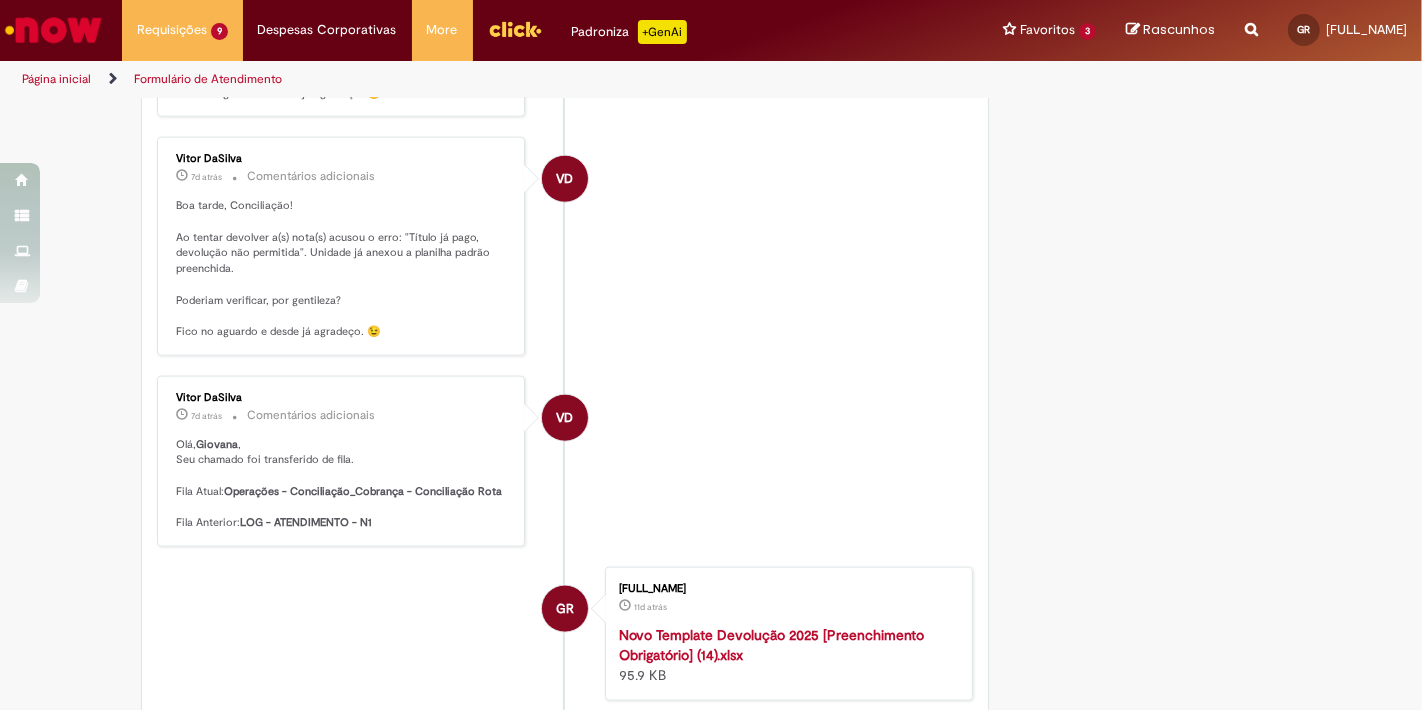 click on "Novo Template Devolução 2025 [Preenchimento Obrigatório] (14).xlsx" at bounding box center [771, 645] 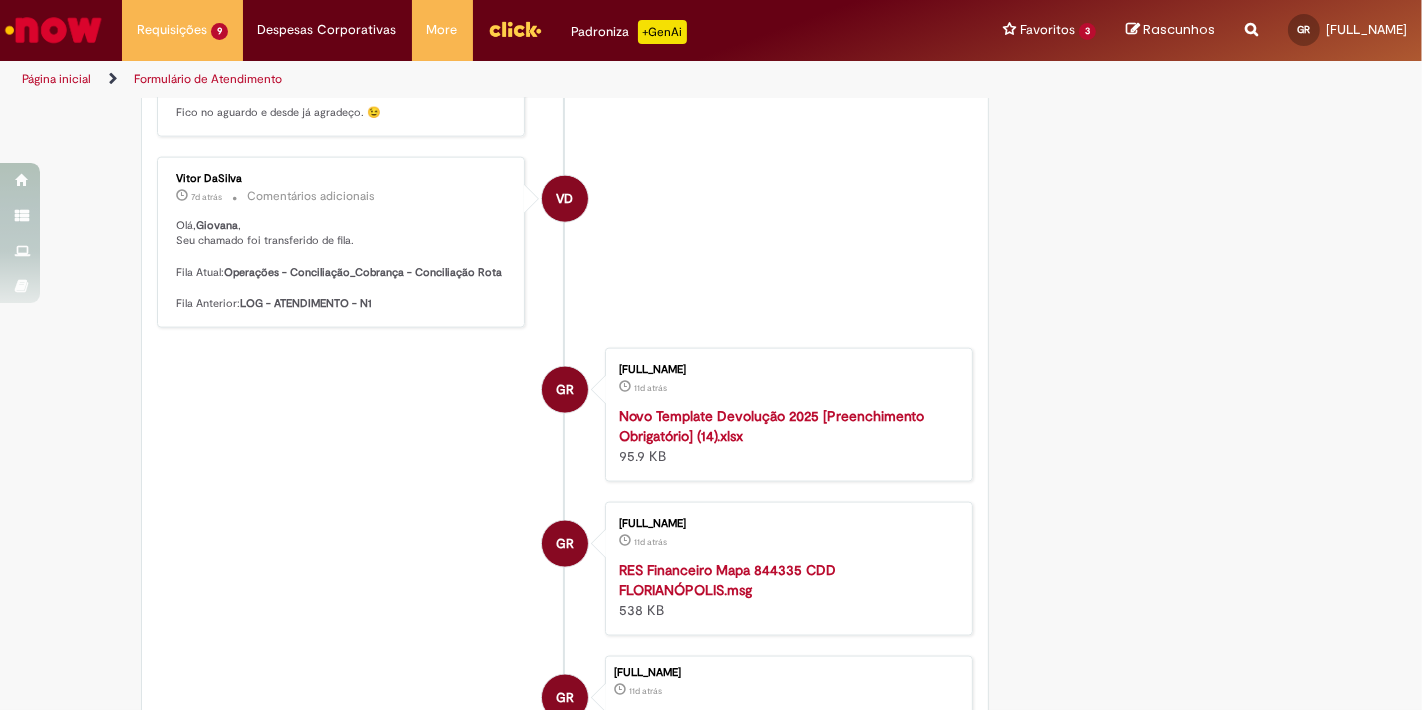 scroll, scrollTop: 2244, scrollLeft: 0, axis: vertical 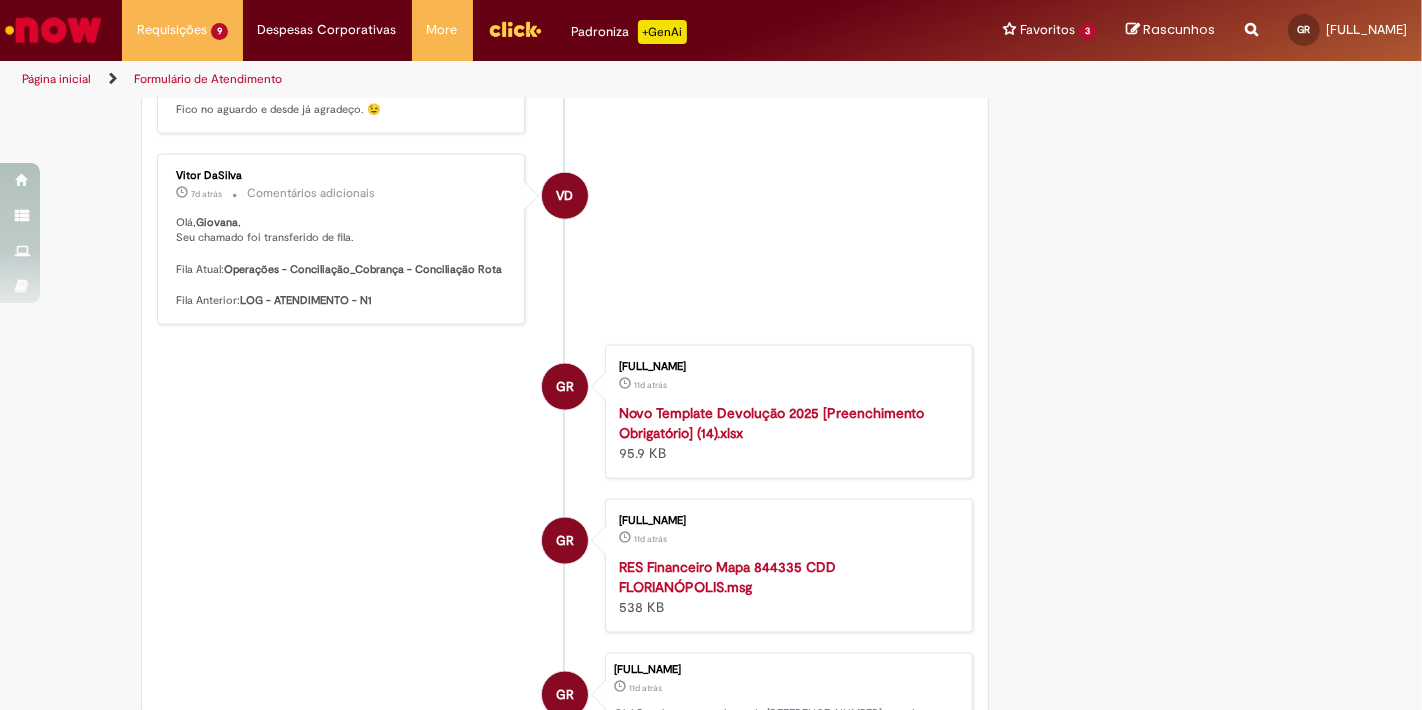 click on "Verificar Código de Barras
Aguardando Aprovação
Aguardando atendimento
Em Atendimento   Clique para exibir         Pendente solicitante
Validação
Concluído
Solicitação Devolução Nota Fiscal Atualizada Promax
Enviar
VD
[FIRST] [LAST]
4d atrás 4 dias atrás
Como fechar mapa negativo.pdf  1.27 MB" at bounding box center (711, -635) 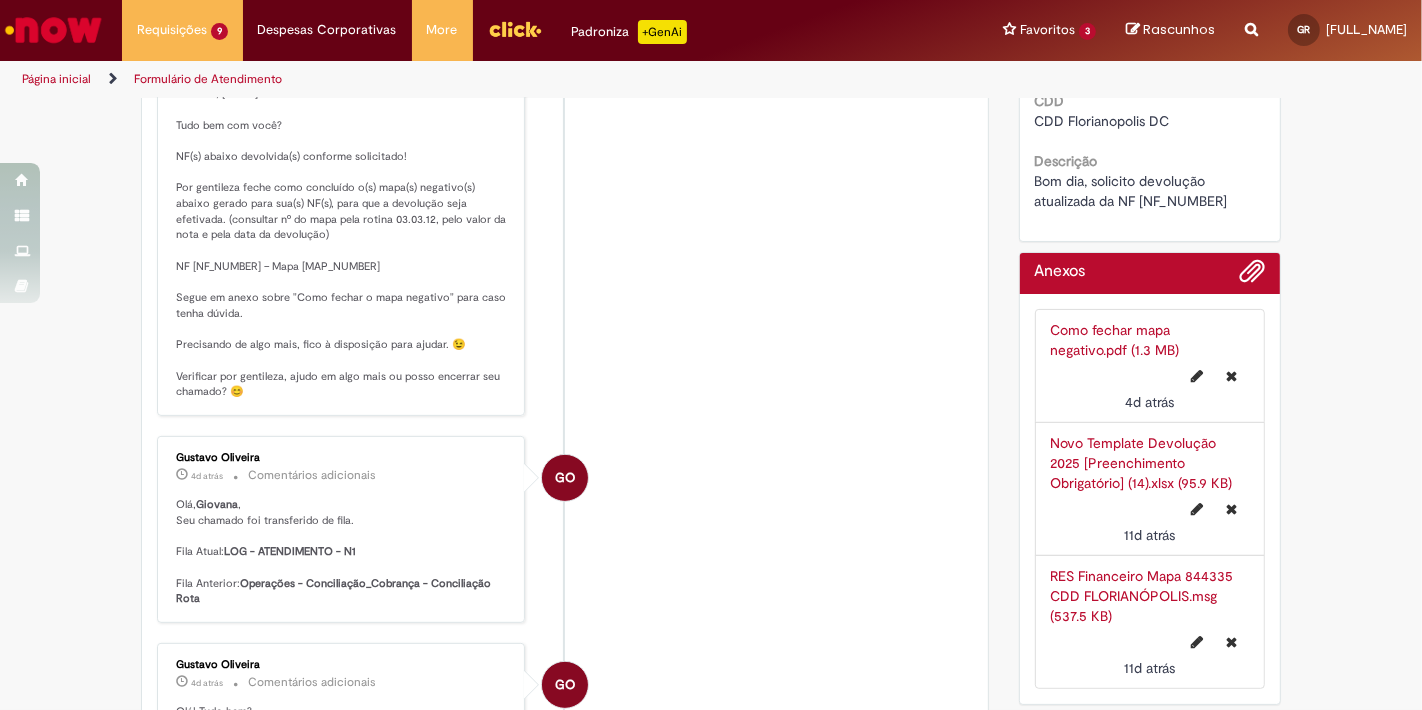 scroll, scrollTop: 474, scrollLeft: 0, axis: vertical 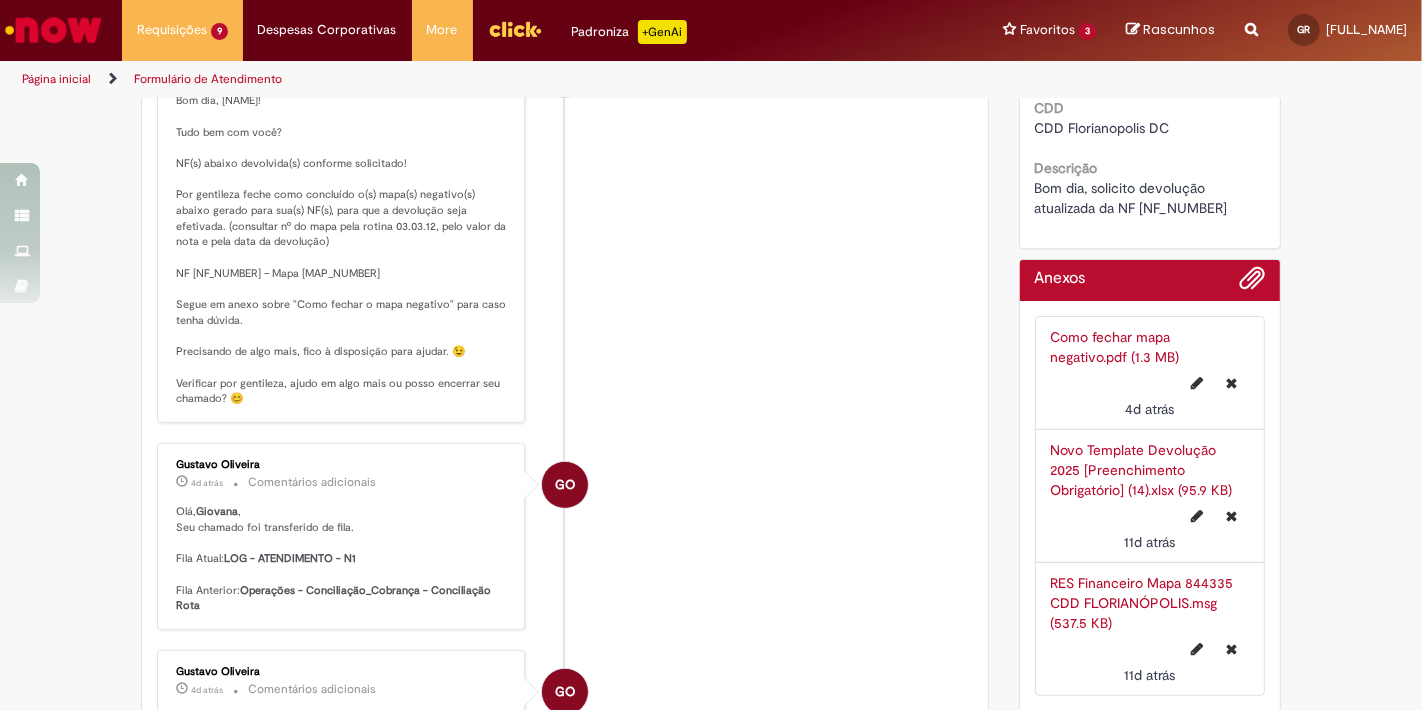 click on "Bom dia, [NAME]!
Tudo bem com você?
NF(s) abaixo devolvida(s) conforme solicitado!
Por gentileza feche como concluído o(s) mapa(s) negativo(s) abaixo gerado para sua(s) NF(s), para que a devolução seja efetivada. (consultar nº do mapa pela rotina 03.03.12, pelo valor da nota e pela data da devolução)
NF [NF_NUMBER] – Mapa [MAP_NUMBER]
Segue em anexo sobre "Como fechar o mapa negativo" para caso tenha dúvida.
Precisando de algo mais, fico à disposição para ajudar. 😉
Verificar por gentileza, ajudo em algo mais ou posso encerrar seu chamado? 😊" at bounding box center [342, 250] 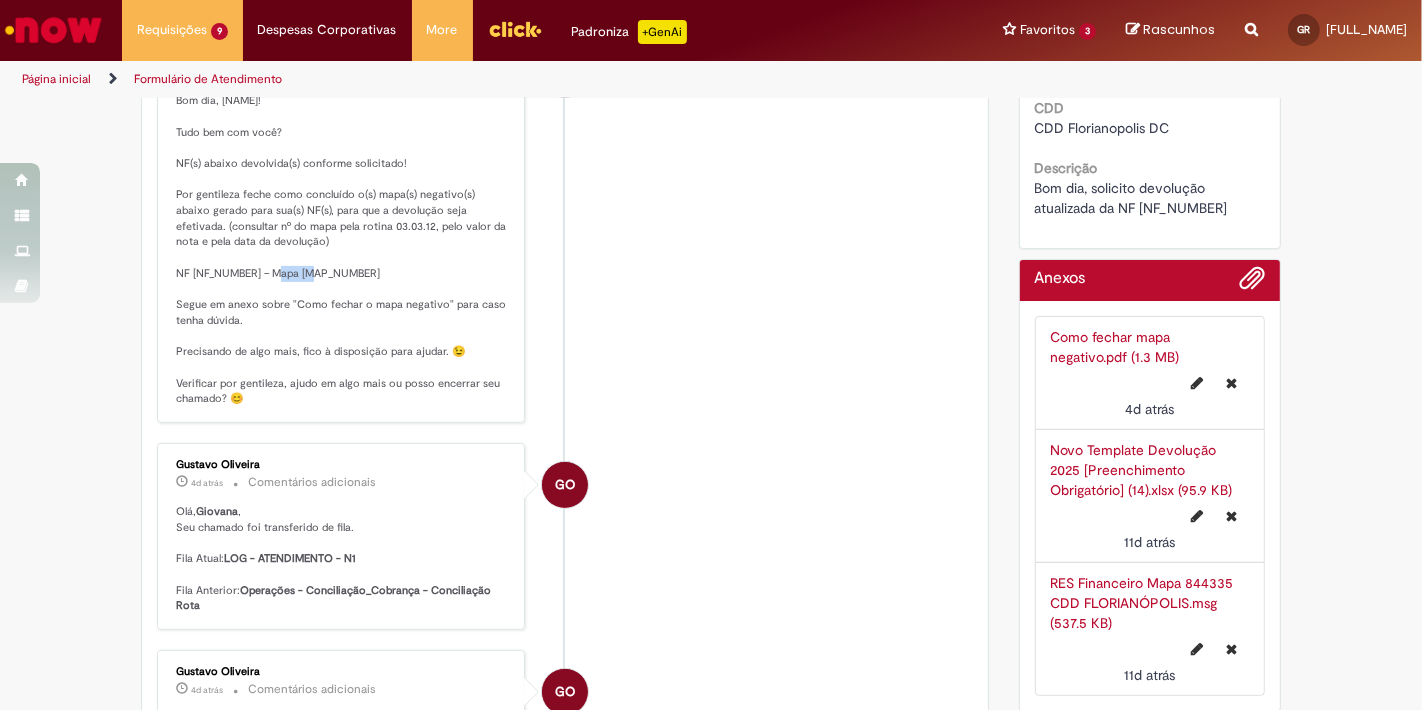 click on "Bom dia, [NAME]!
Tudo bem com você?
NF(s) abaixo devolvida(s) conforme solicitado!
Por gentileza feche como concluído o(s) mapa(s) negativo(s) abaixo gerado para sua(s) NF(s), para que a devolução seja efetivada. (consultar nº do mapa pela rotina 03.03.12, pelo valor da nota e pela data da devolução)
NF [NF_NUMBER] – Mapa [MAP_NUMBER]
Segue em anexo sobre "Como fechar o mapa negativo" para caso tenha dúvida.
Precisando de algo mais, fico à disposição para ajudar. 😉
Verificar por gentileza, ajudo em algo mais ou posso encerrar seu chamado? 😊" at bounding box center (342, 250) 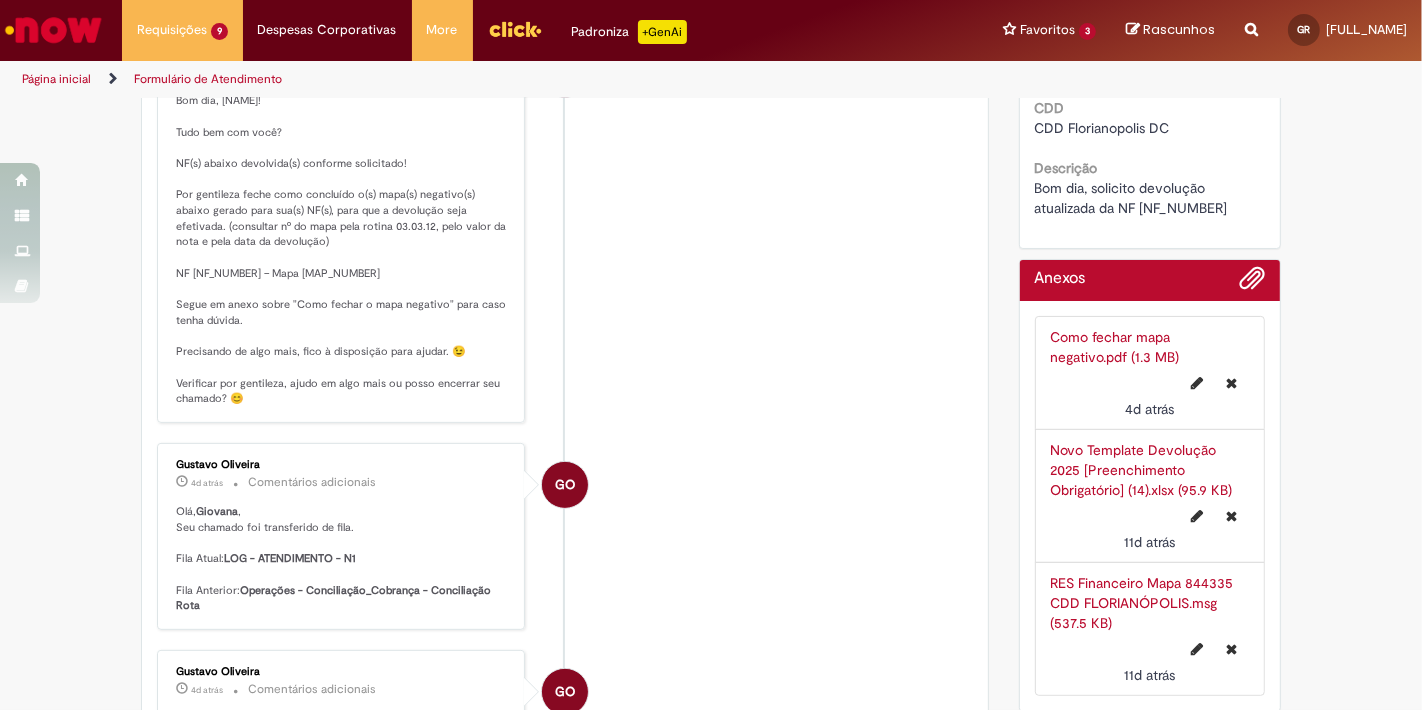 click on "GO
[FIRST] [LAST]
4d atrás 4 dias atrás     Comentários adicionais
Olá, [NAME] ,  Seu chamado foi transferido de fila. Fila Atual:  LOG - ATENDIMENTO - N1 Fila Anterior:  Operações - Conciliação_Cobrança - Conciliação Rota" at bounding box center (565, 536) 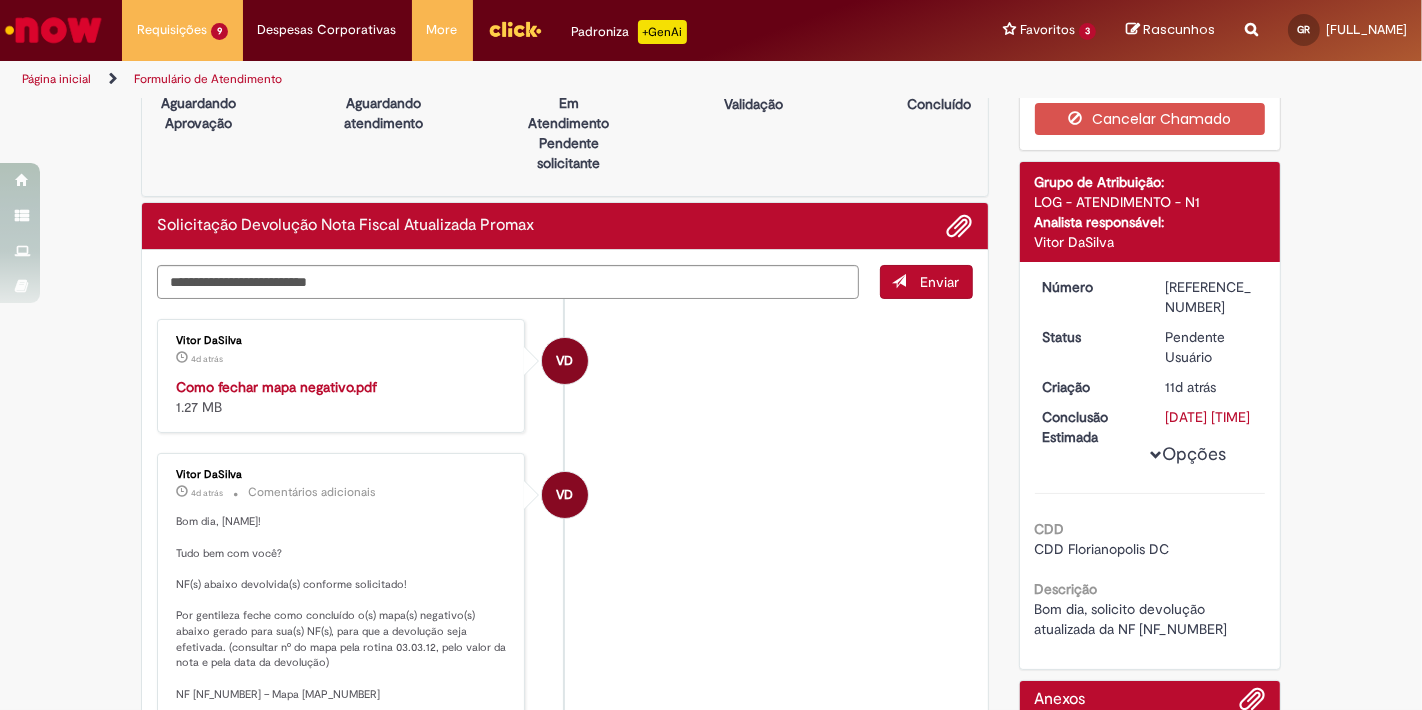 scroll, scrollTop: 0, scrollLeft: 0, axis: both 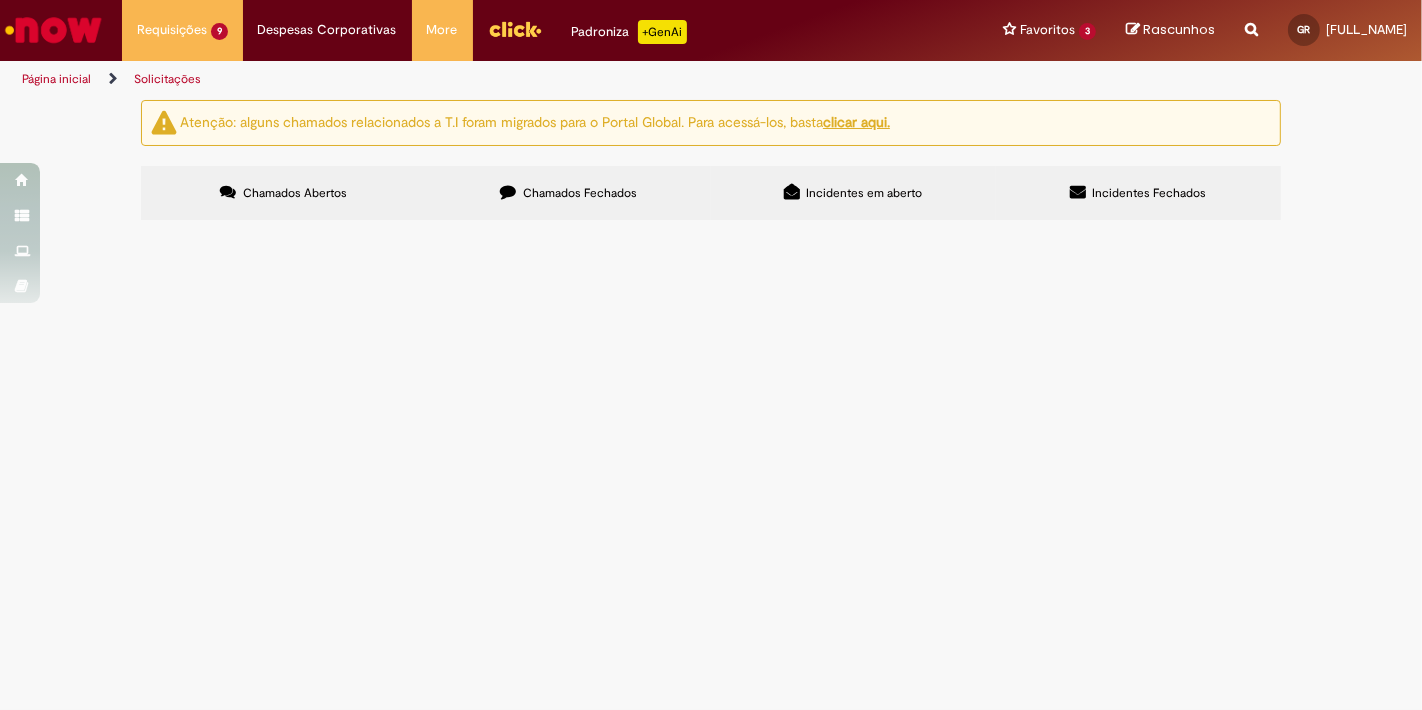 click on "Atenção: alguns chamados relacionados a T.I foram migrados para o Portal Global. Para acessá-los, basta  clicar aqui.
Chamados Abertos     Chamados Fechados     Incidentes em aberto     Incidentes Fechados
Itens solicitados
Exportar como PDF Exportar como Excel Exportar como CSV
Itens solicitados
Número
Oferta
Descrição
Fase
Status
[REFERENCE_NUMBER]       Solicitação Devolução Nota Fiscal Atualizada Promax       Boa tarde, solicito devolução atualizada da NF [NF_NUMBER]
Pendente Usuário
[REFERENCE_NUMBER]" at bounding box center (711, 163) 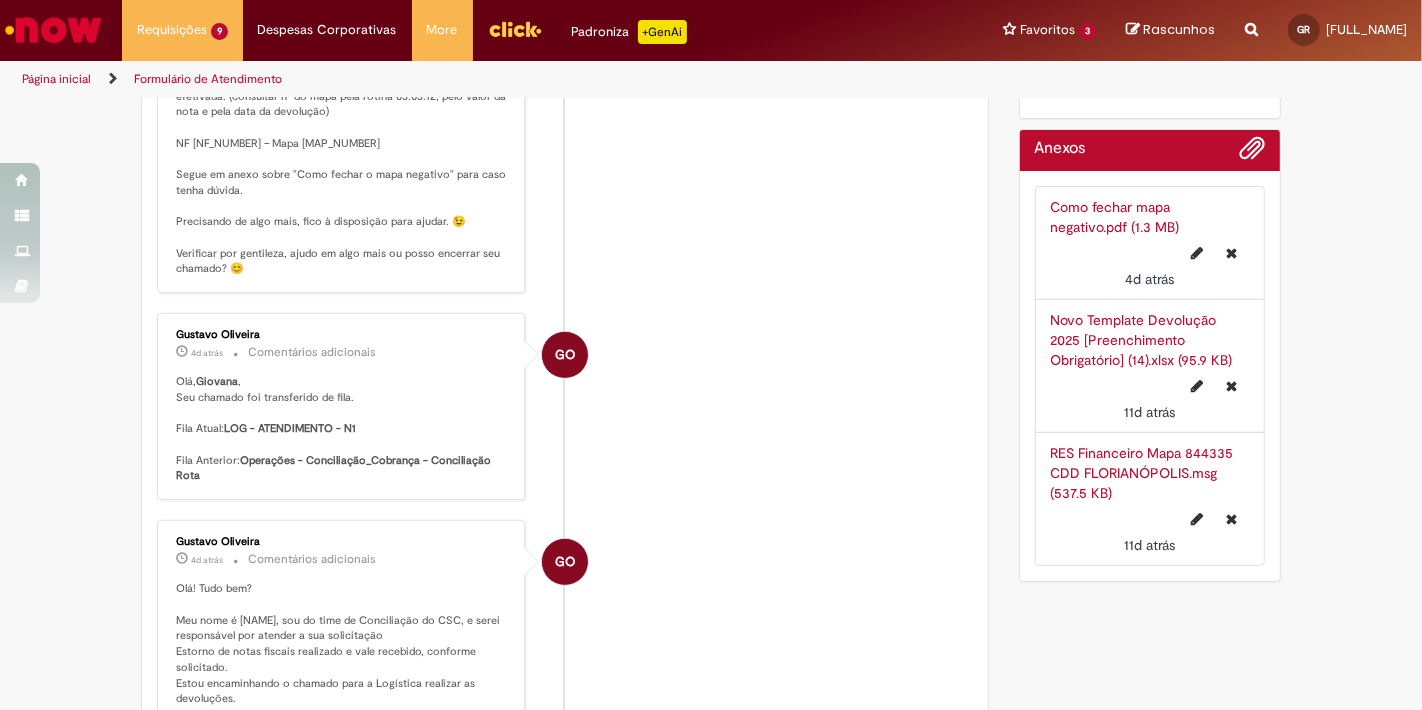 scroll, scrollTop: 571, scrollLeft: 0, axis: vertical 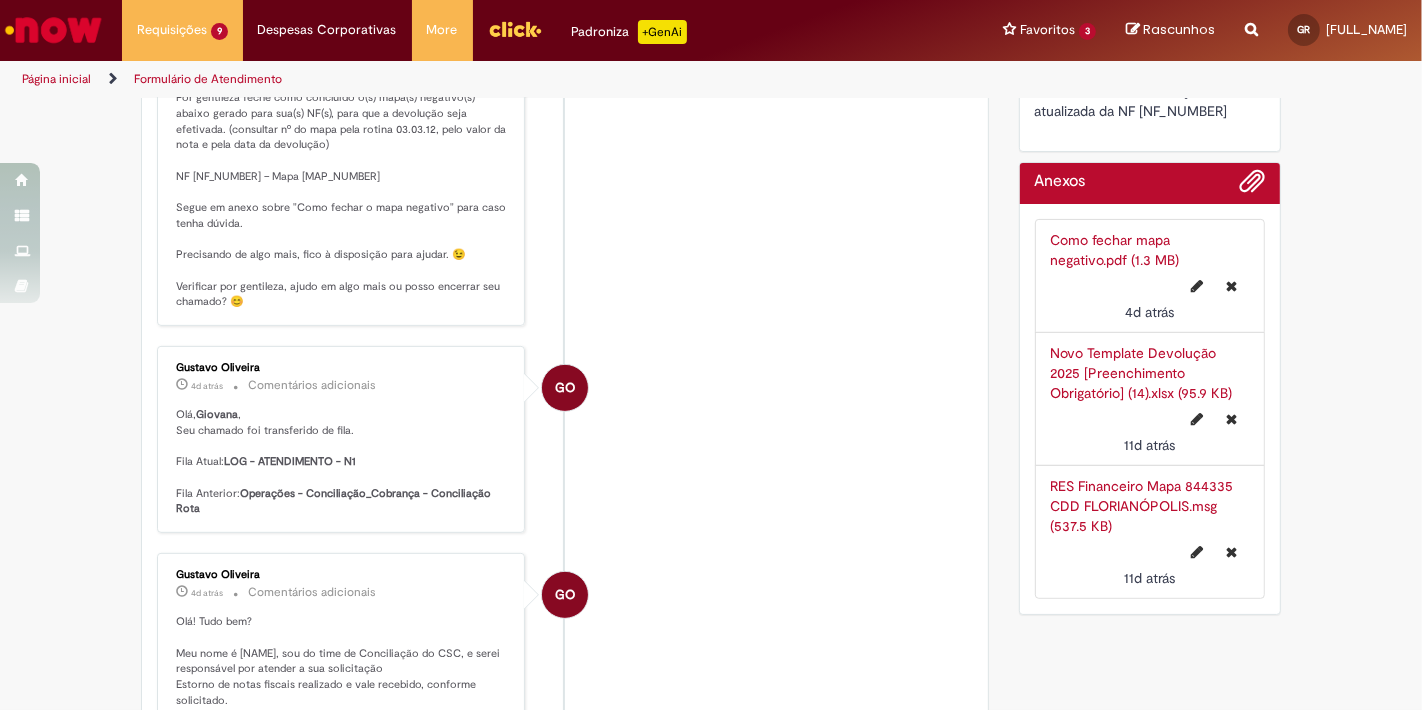 click on "GO
[FIRST] [LAST]
4d atrás 4 dias atrás     Comentários adicionais
Olá! Tudo bem?
Meu nome é [FIRST] [LAST], sou do time de Conciliação do CSC, e serei responsável por atender a sua solicitação
Estorno de notas fiscais realizado e vale recebido, conforme solicitado.
Estou encaminhando o chamado para a Logística realizar as devoluções.
Qualquer dúvida, você pode entrar em contato comigo através do e-mail ou Teams [EMAIL]
Muito obrigado!
Atenciosamente,
[FIRST] 😀" at bounding box center (565, 709) 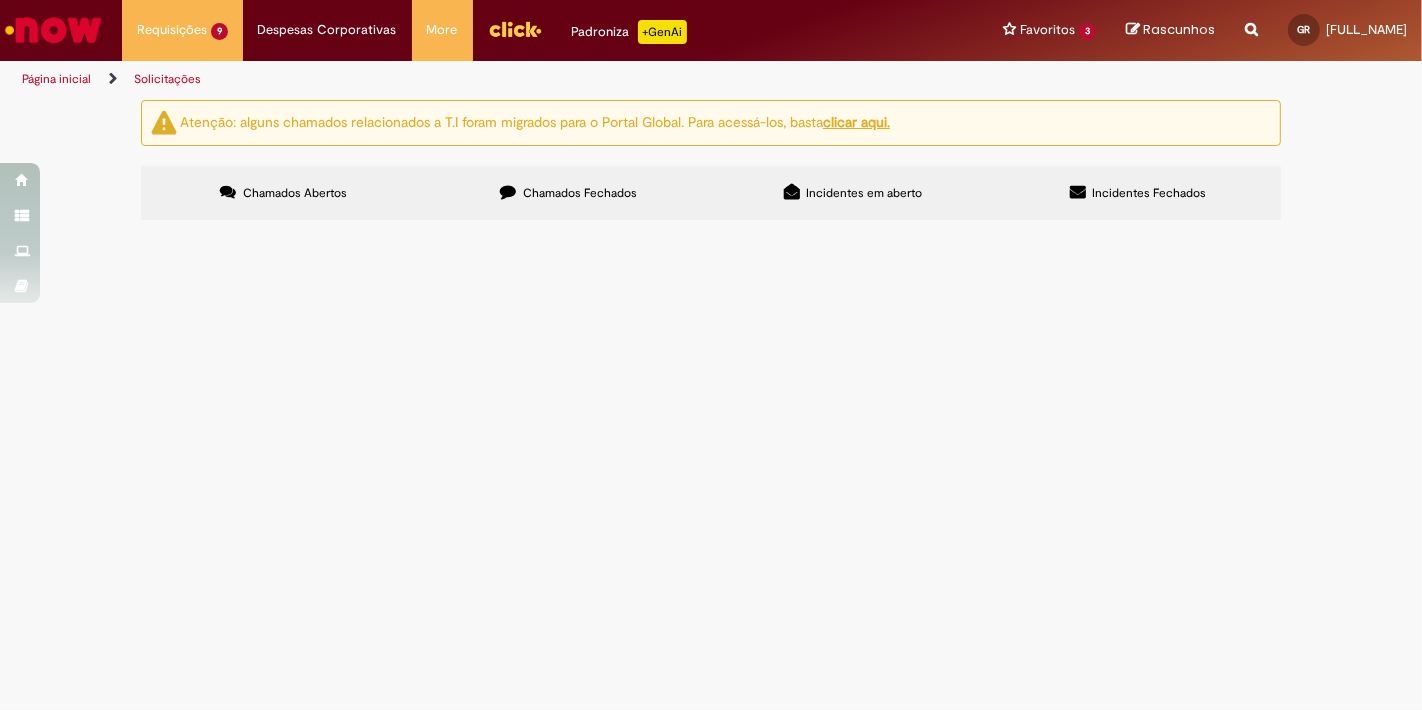 click on "Bom dia, solicito devolução atualizada da NF [NF_NUMBER]" at bounding box center [0, 0] 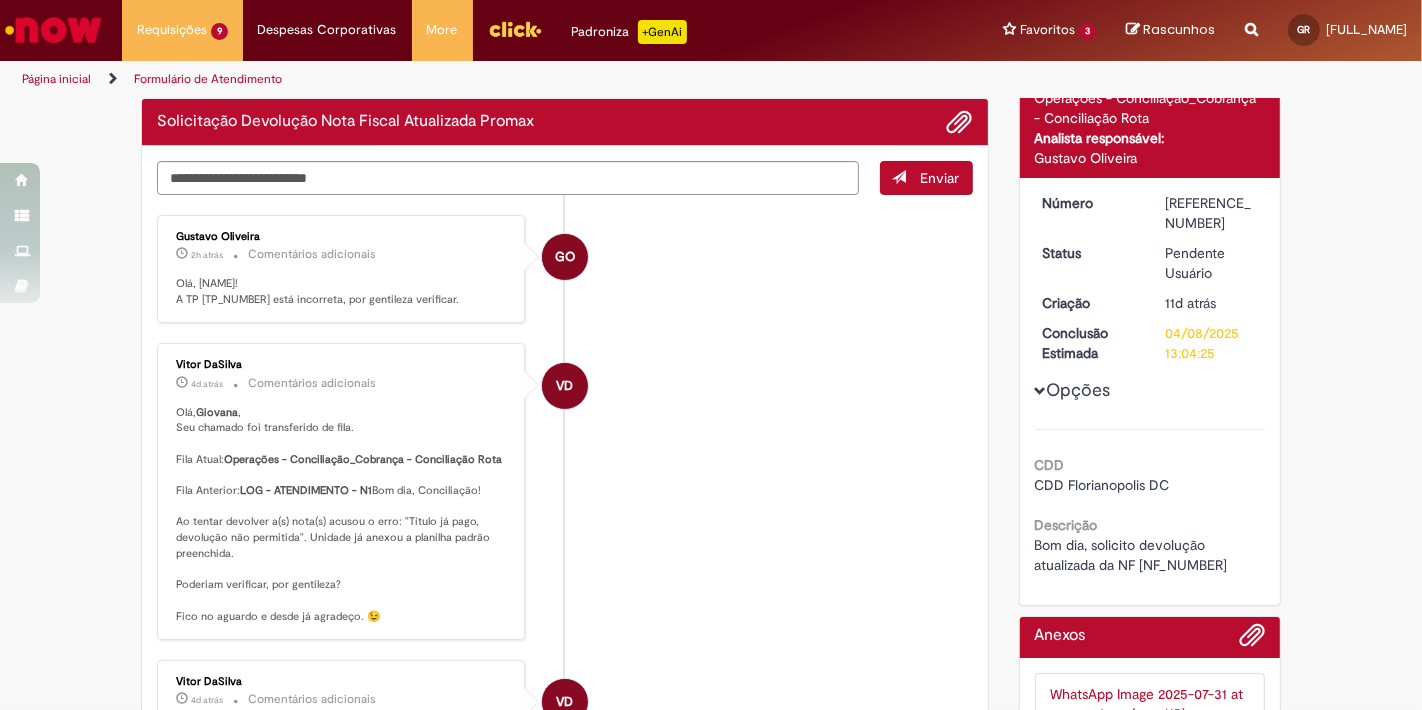 scroll, scrollTop: 0, scrollLeft: 0, axis: both 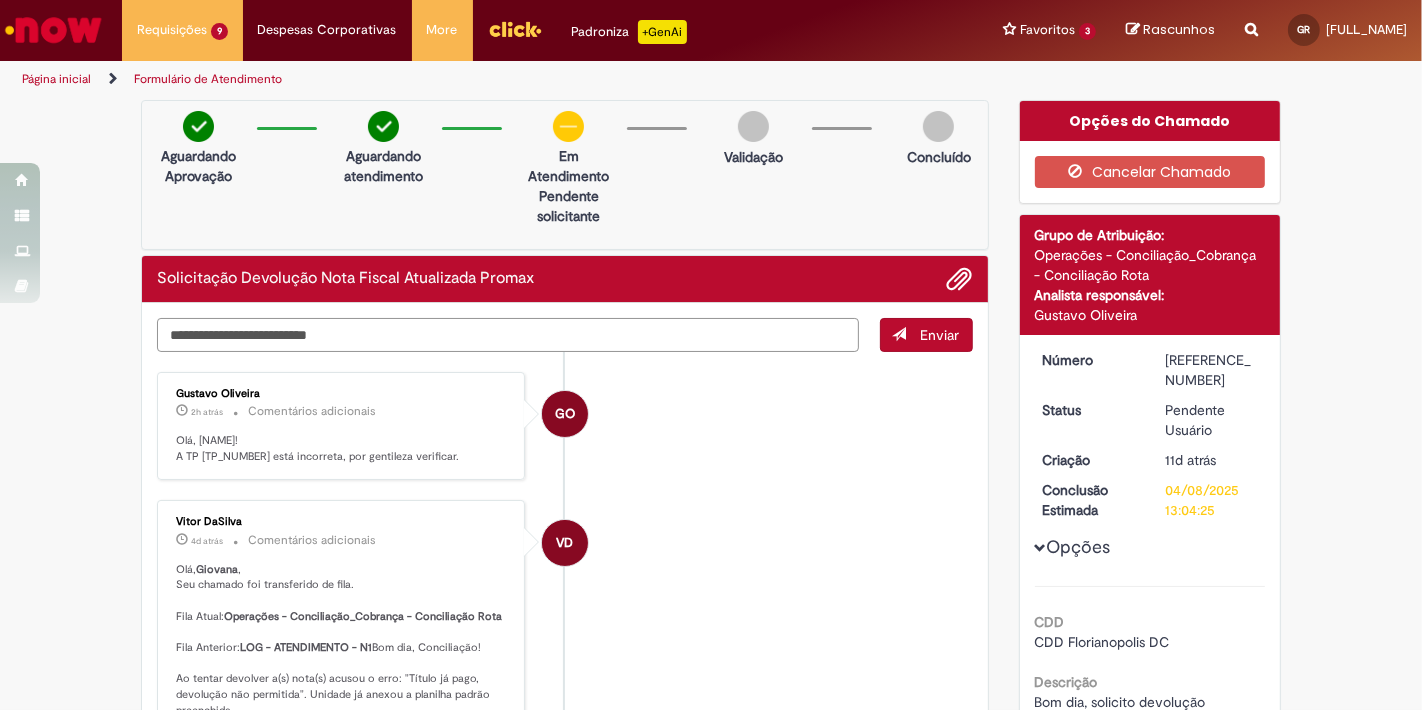 click at bounding box center [508, 335] 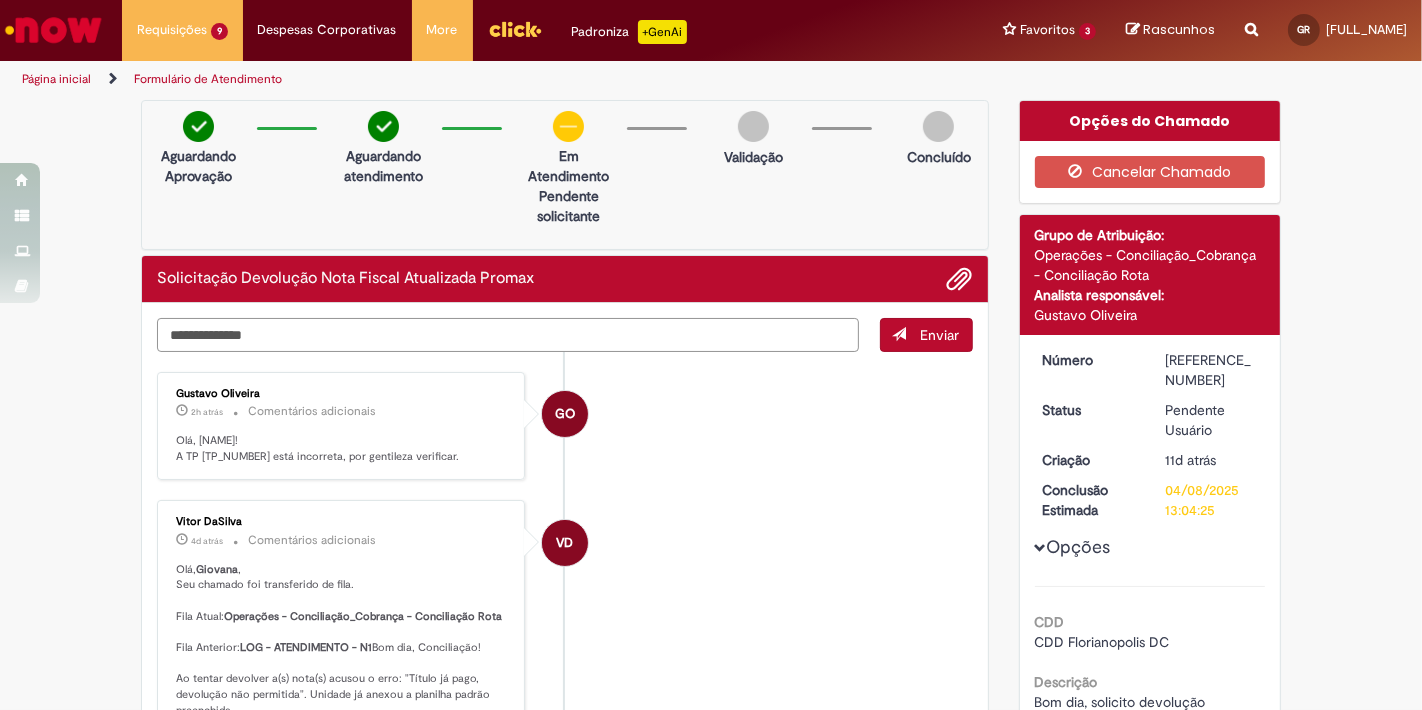 paste on "******" 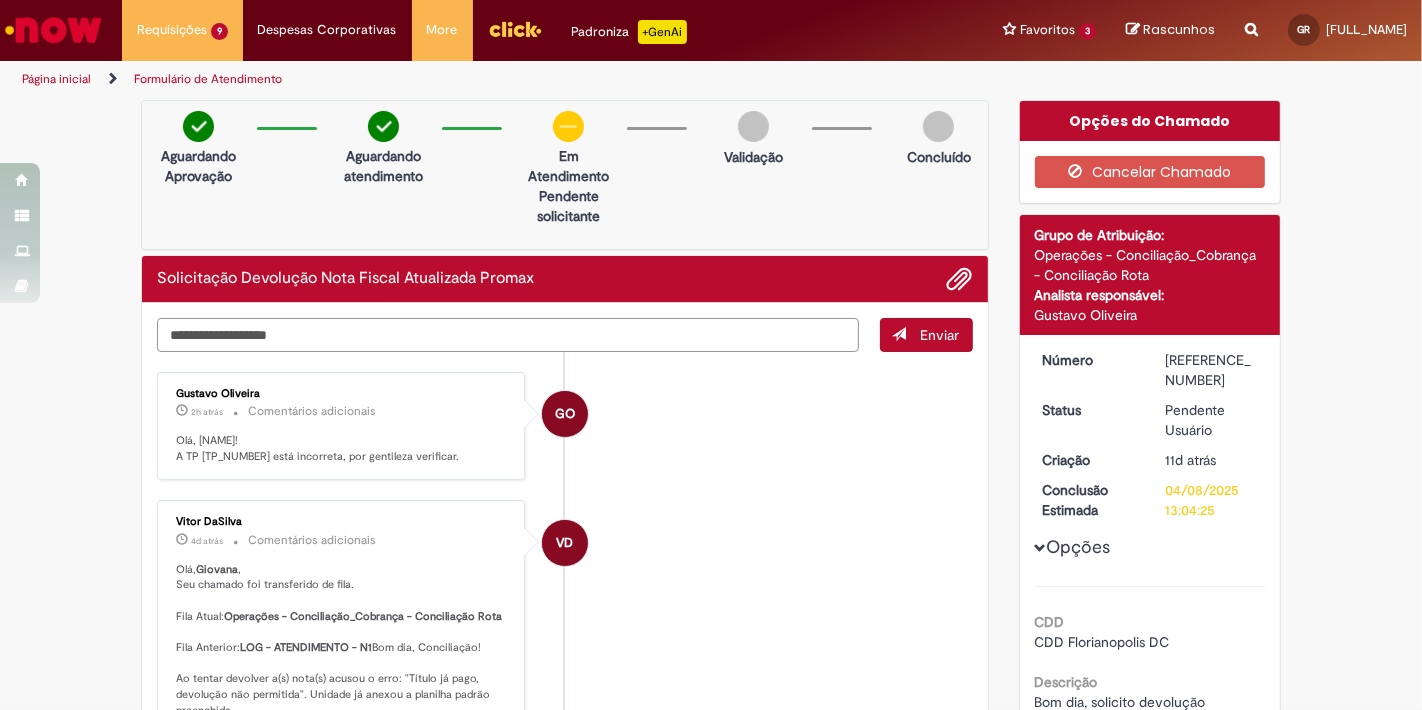 type on "**********" 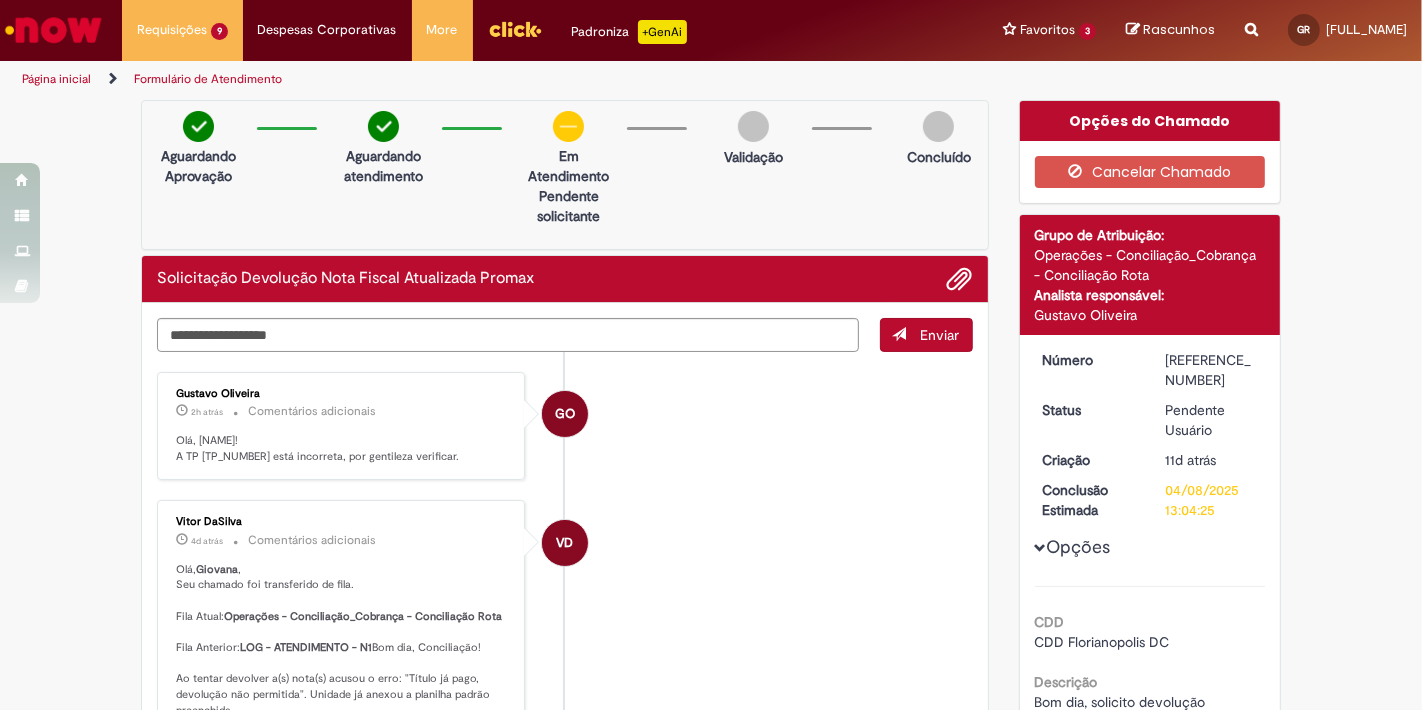 click on "GO
[FIRST] [LAST]
2h atrás 2 horas atrás     Comentários adicionais
Olá, [NAME] ,  Seu chamado foi transferido de fila. Fila Atual:  Operações - Conciliação_Cobrança - Conciliação Rota Fila Anterior:  LOG - ATENDIMENTO - N1
VD
[FIRST] [LAST]
4d atrás 4 dias atrás     Comentários adicionais
Olá,  [NAME] ,  Seu chamado foi transferido de fila. Fila Atual:  Operações - Conciliação_Cobrança - Conciliação Rota Fila Anterior:  LOG - ATENDIMENTO - N1
VD" at bounding box center [565, 1364] 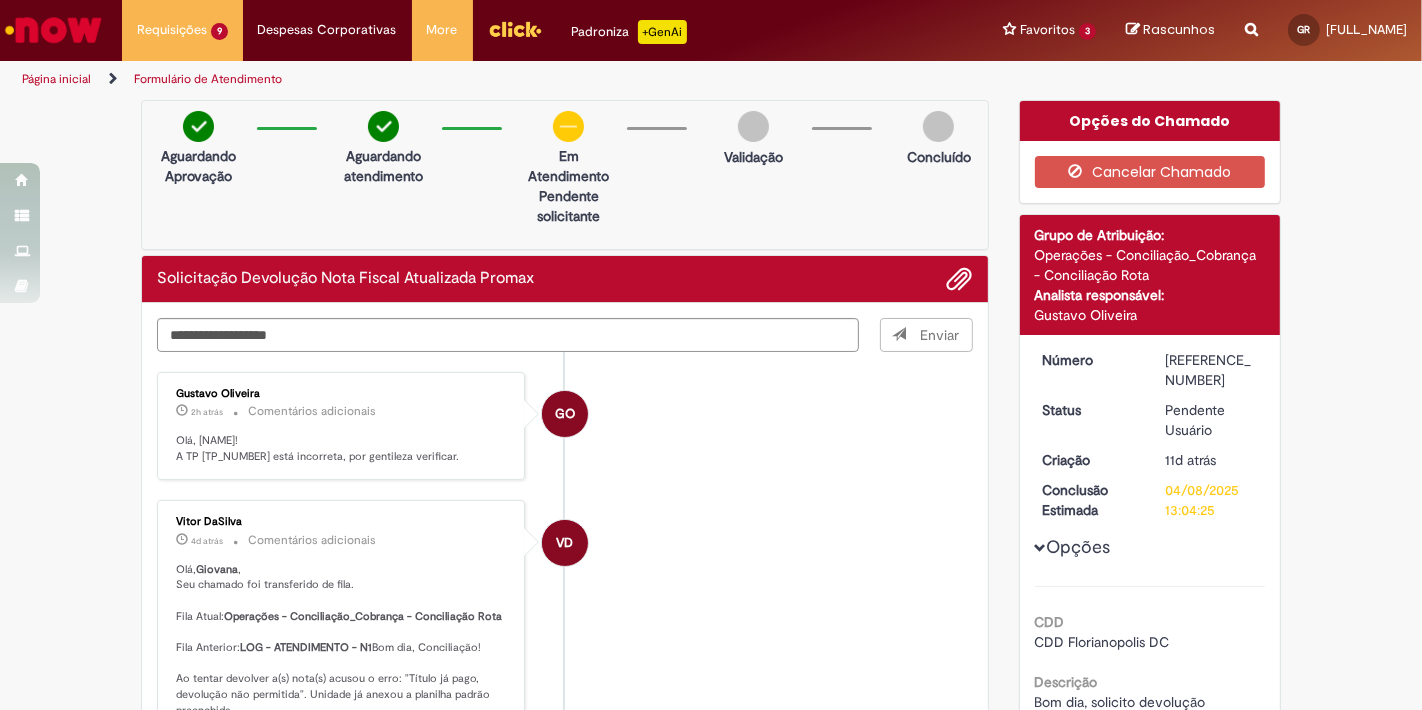 type 